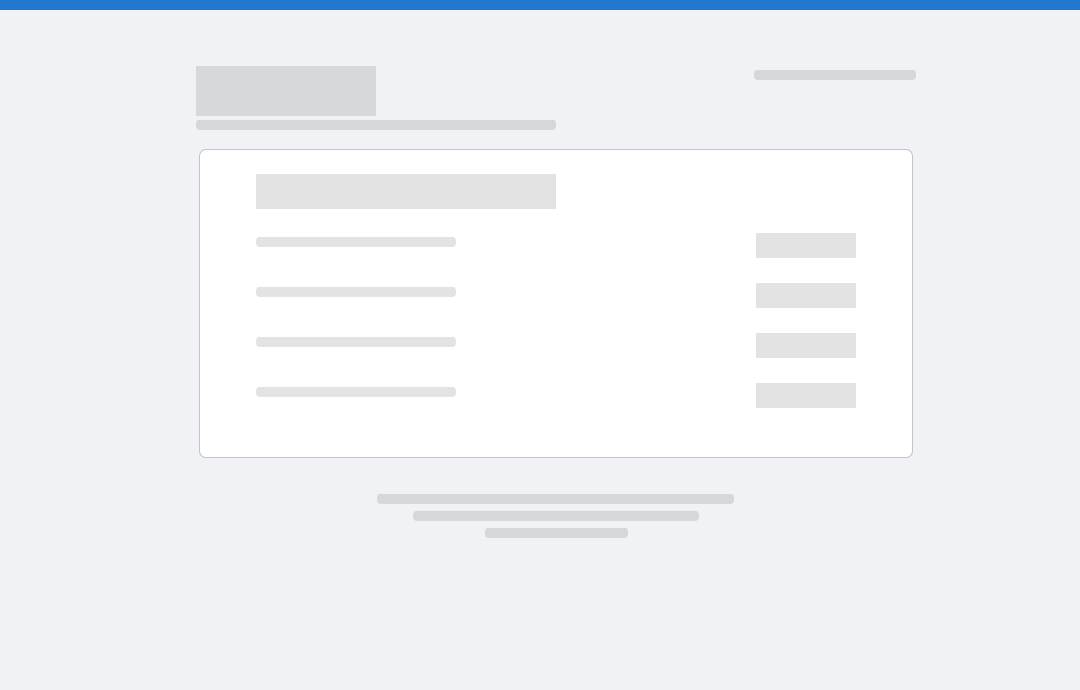 scroll, scrollTop: 0, scrollLeft: 0, axis: both 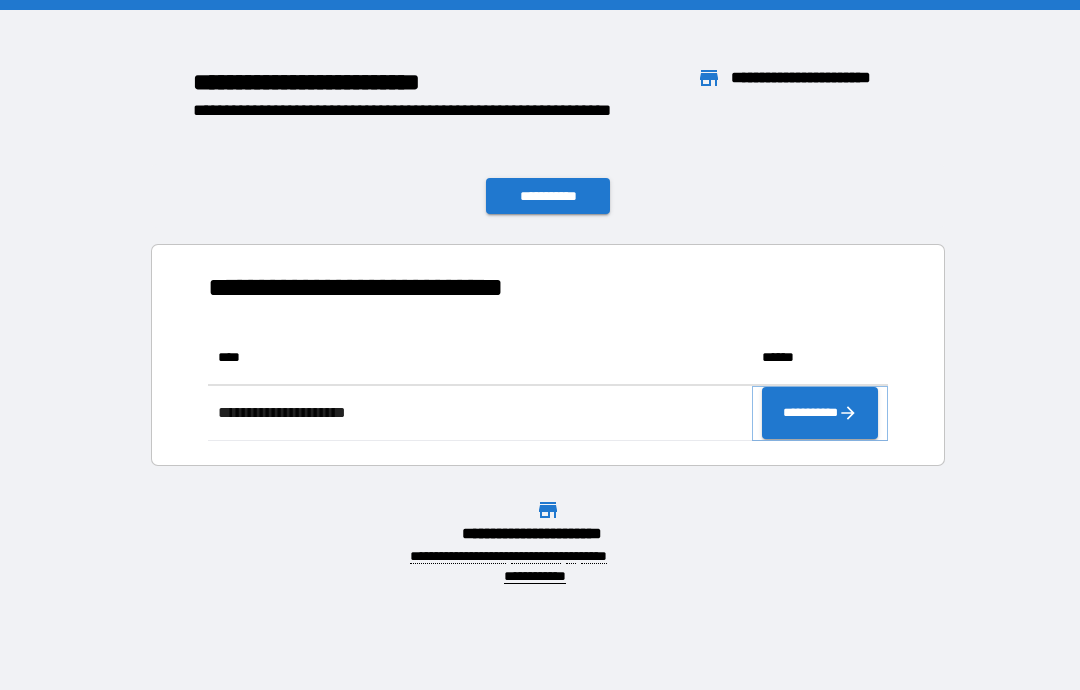 click 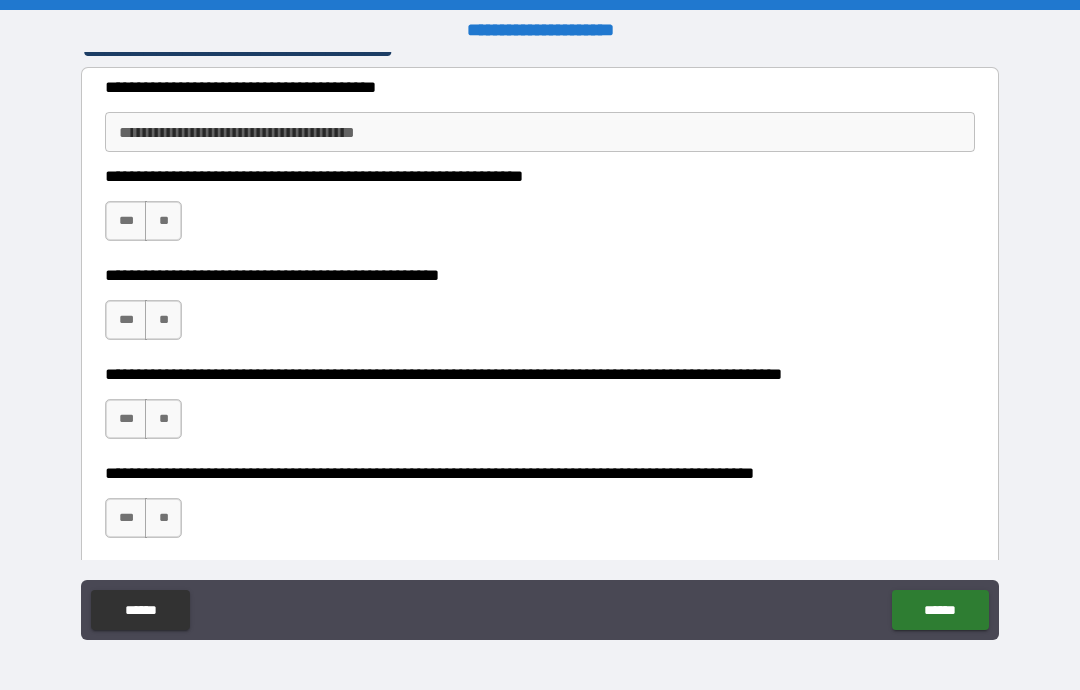 scroll, scrollTop: 456, scrollLeft: 0, axis: vertical 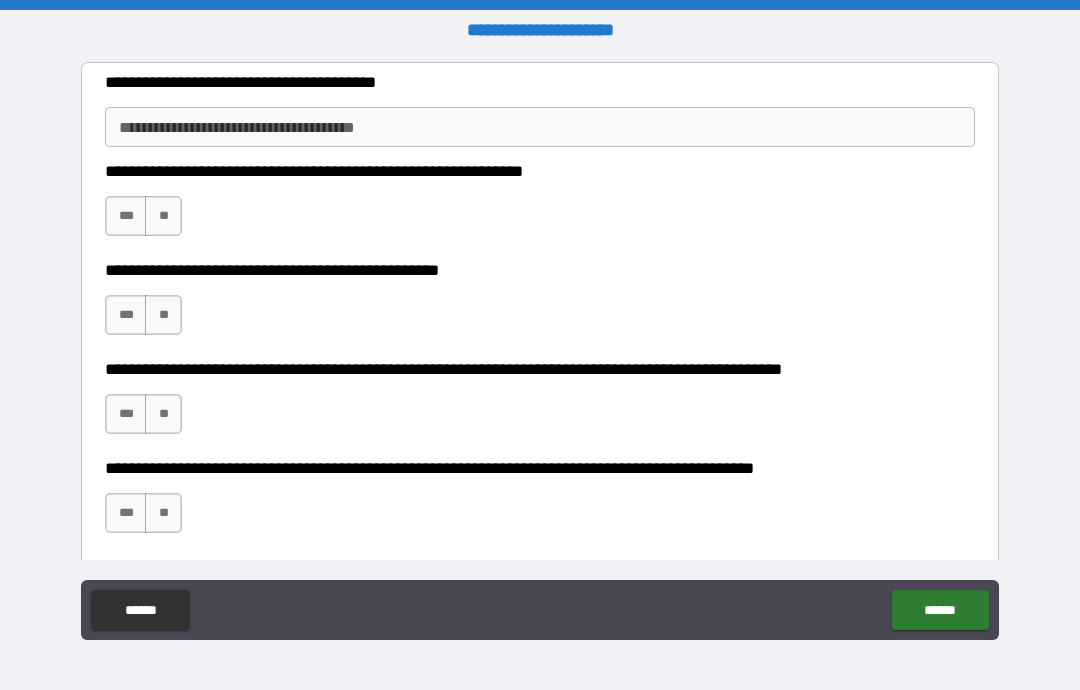 click on "**" at bounding box center (163, 216) 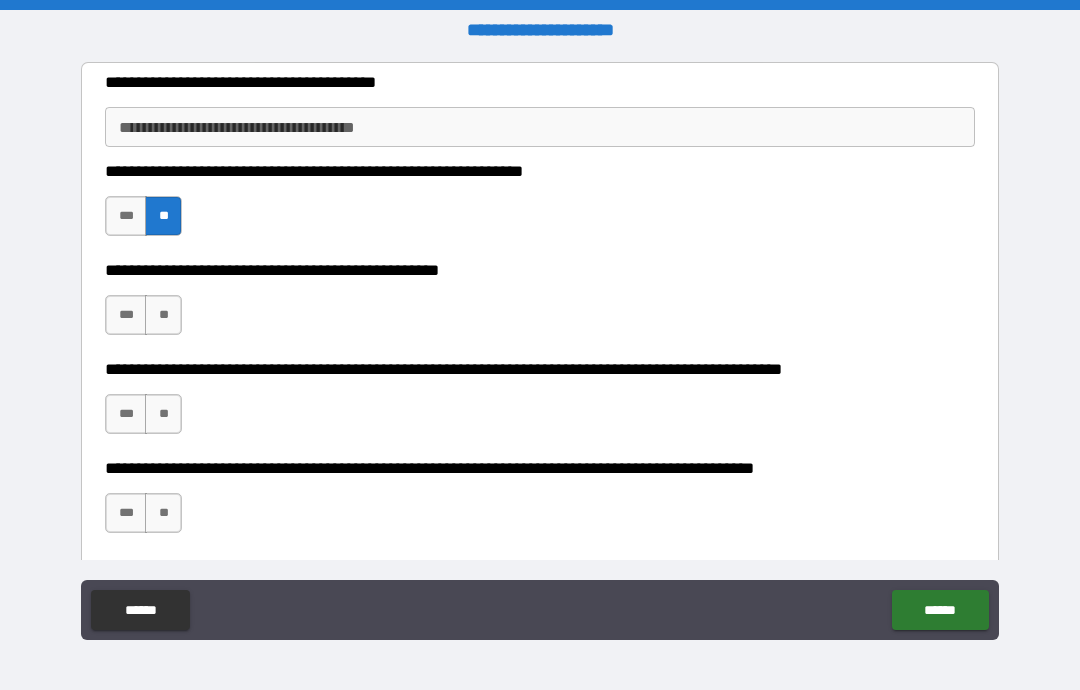 click on "**" at bounding box center (163, 315) 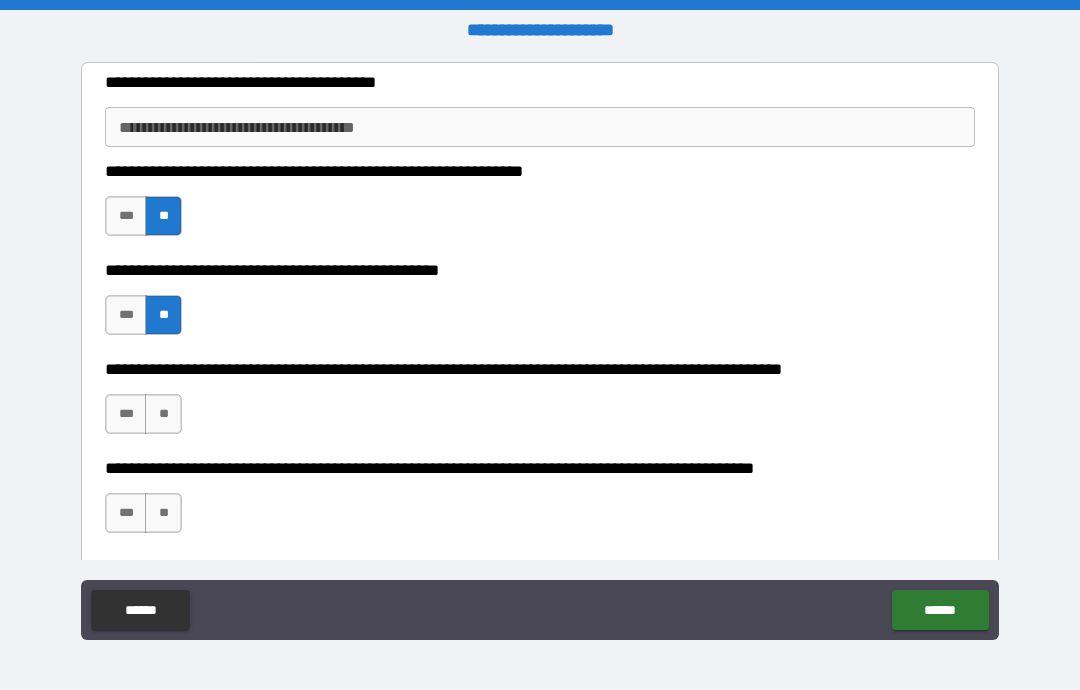 click on "**" at bounding box center [163, 414] 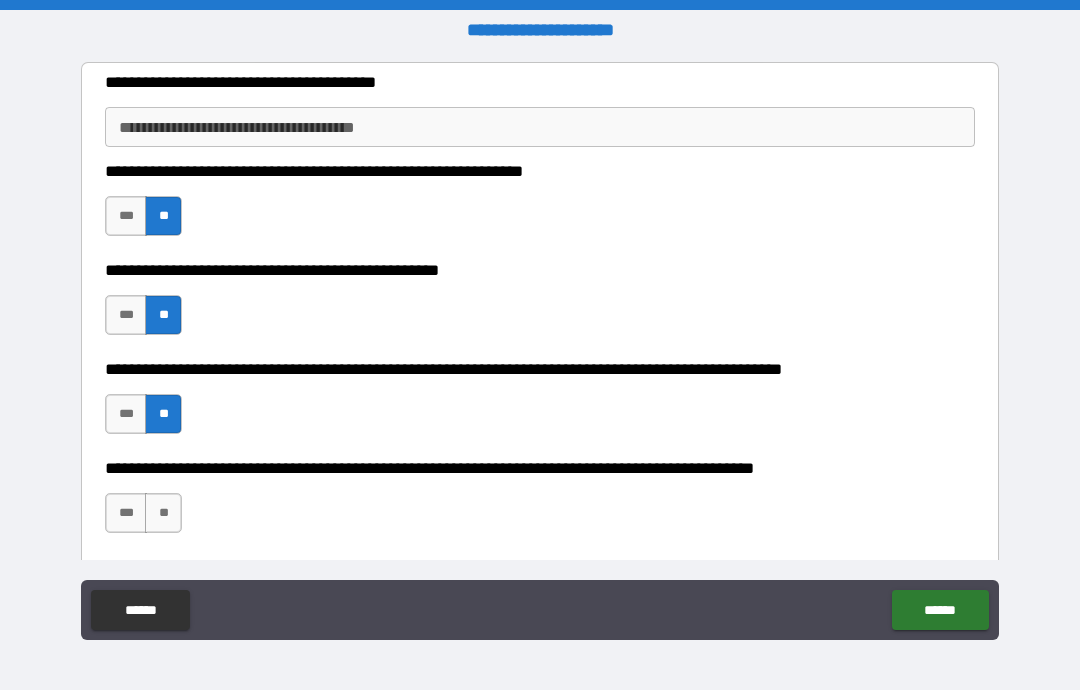 click on "**" at bounding box center [163, 513] 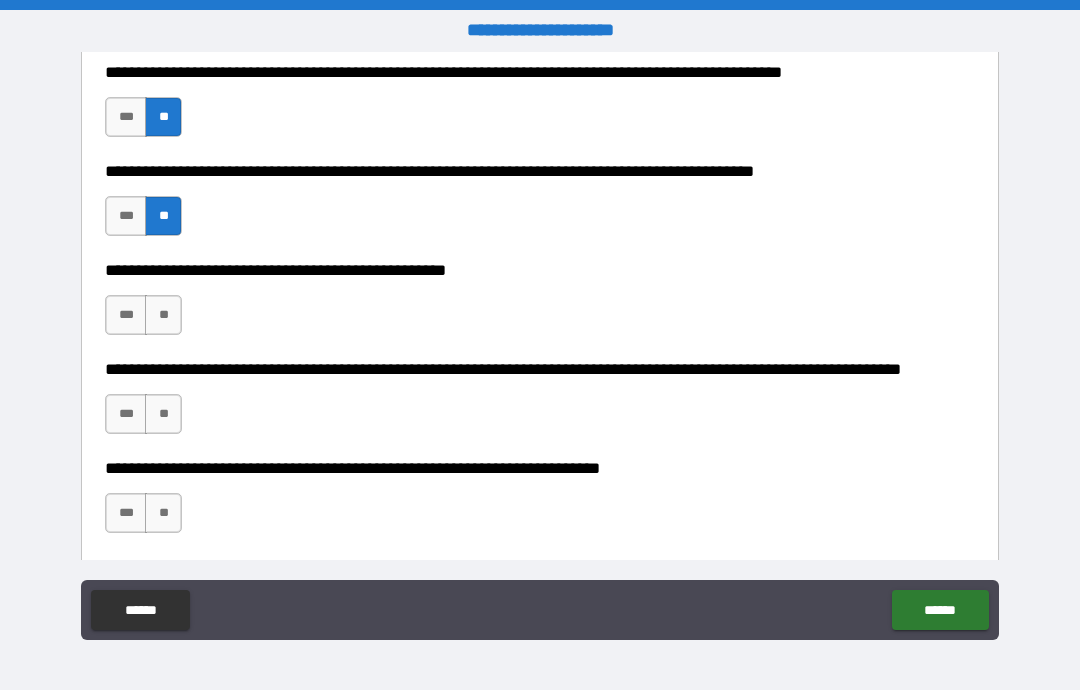 scroll, scrollTop: 765, scrollLeft: 0, axis: vertical 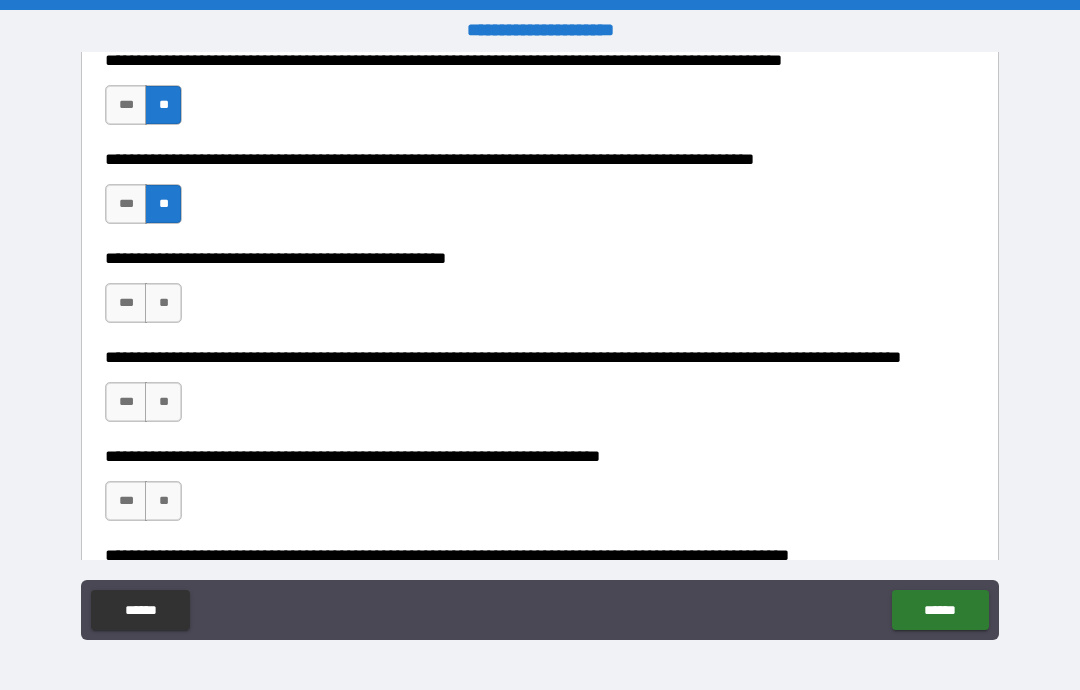click on "**" at bounding box center [163, 303] 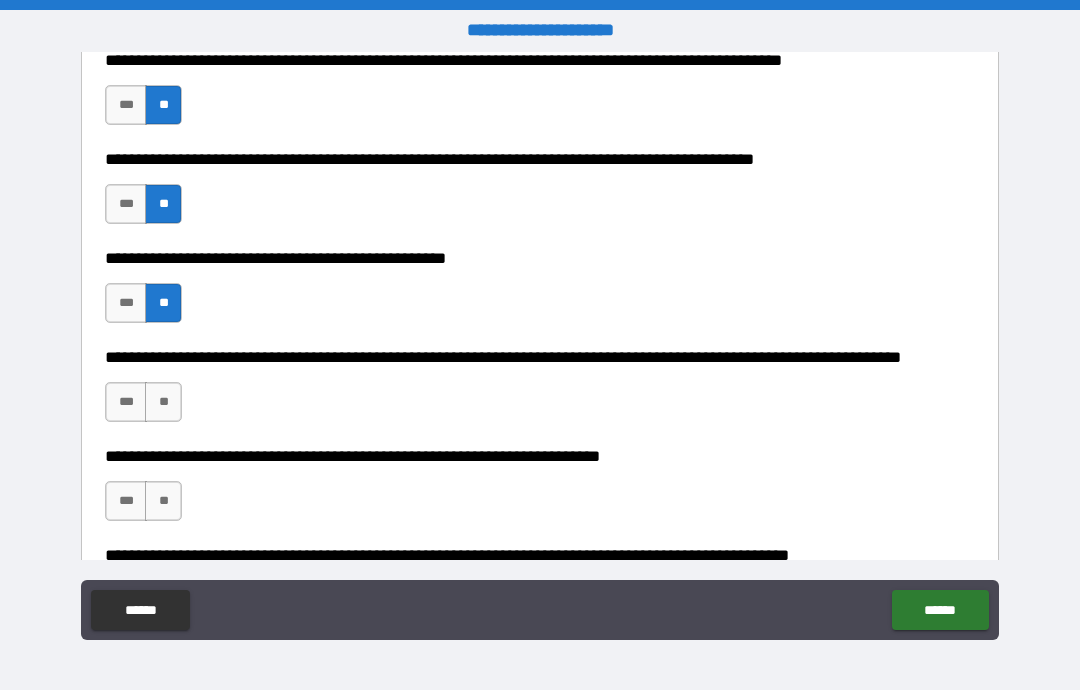 click on "**" at bounding box center [163, 402] 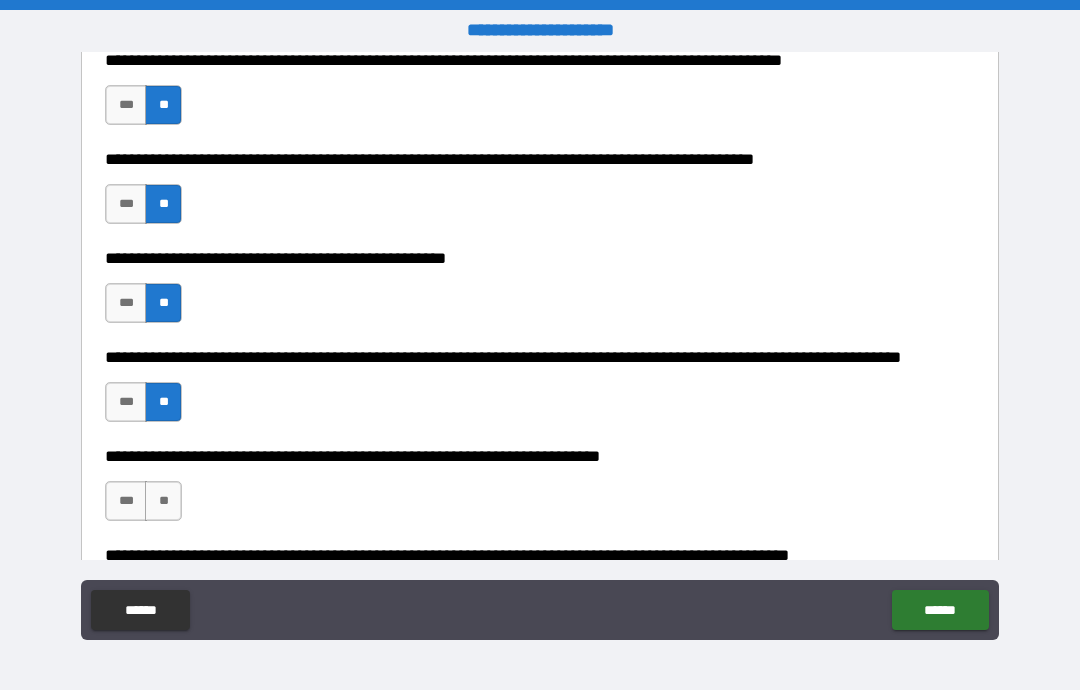 click on "**" at bounding box center (163, 501) 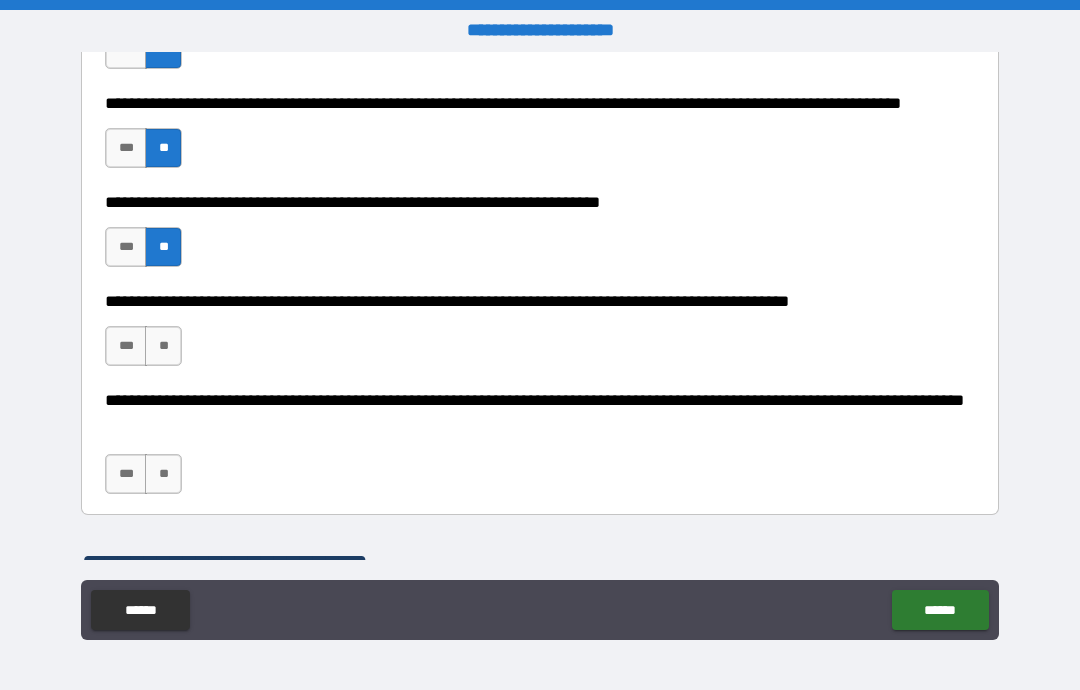 scroll, scrollTop: 1023, scrollLeft: 0, axis: vertical 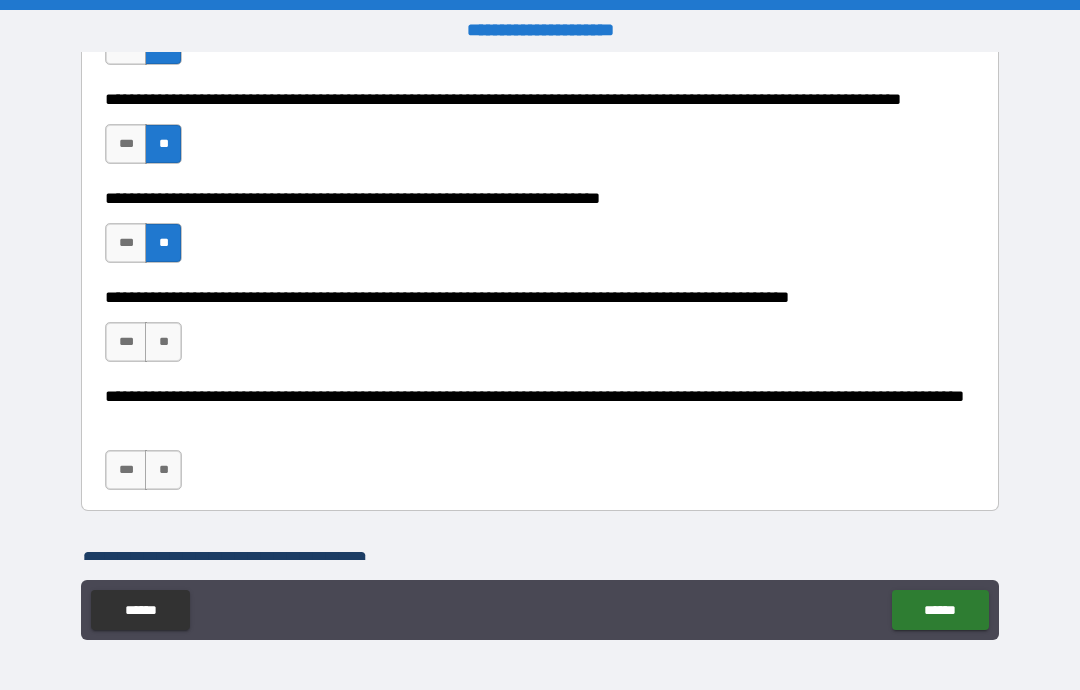 click on "**" at bounding box center [163, 342] 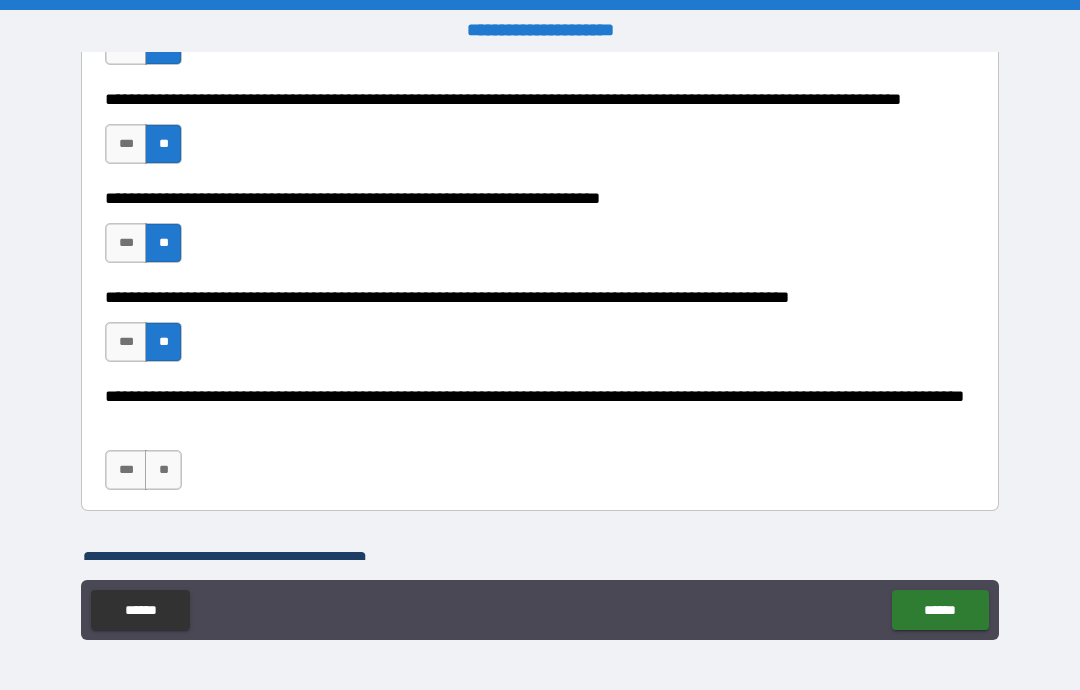 click on "**" at bounding box center [163, 470] 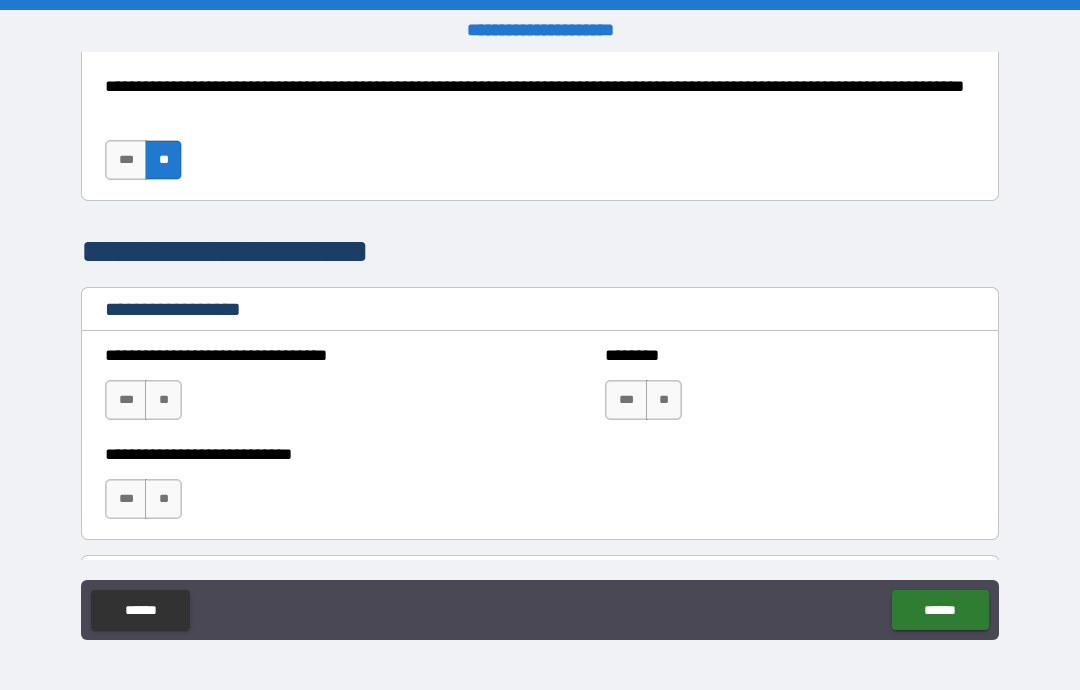 scroll, scrollTop: 1357, scrollLeft: 0, axis: vertical 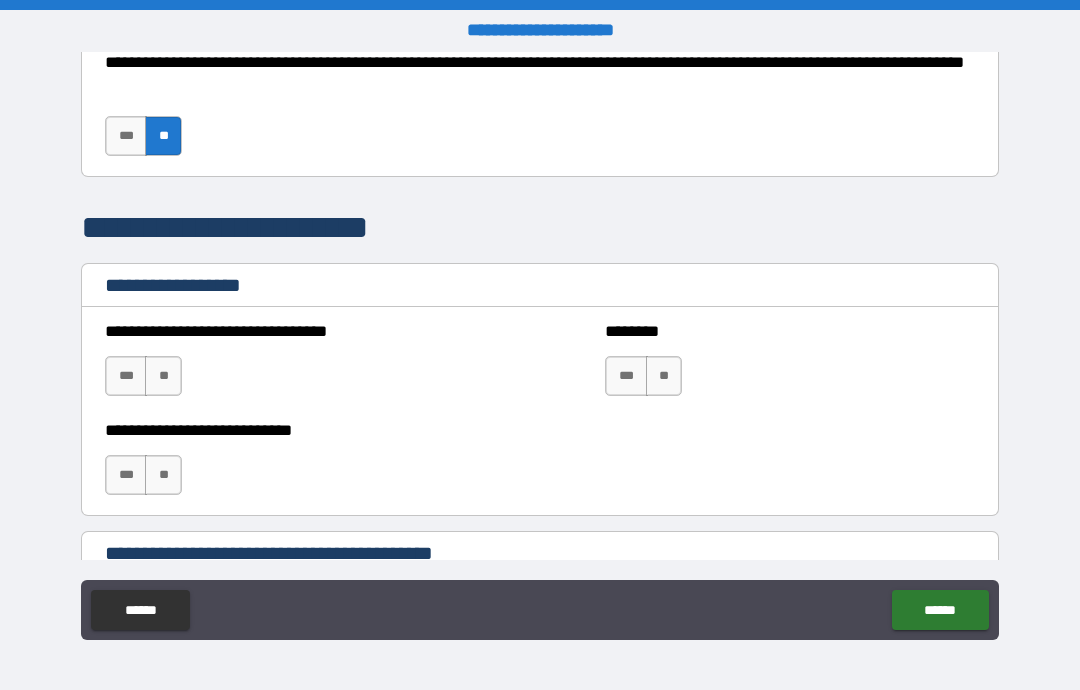 click on "**" at bounding box center [163, 376] 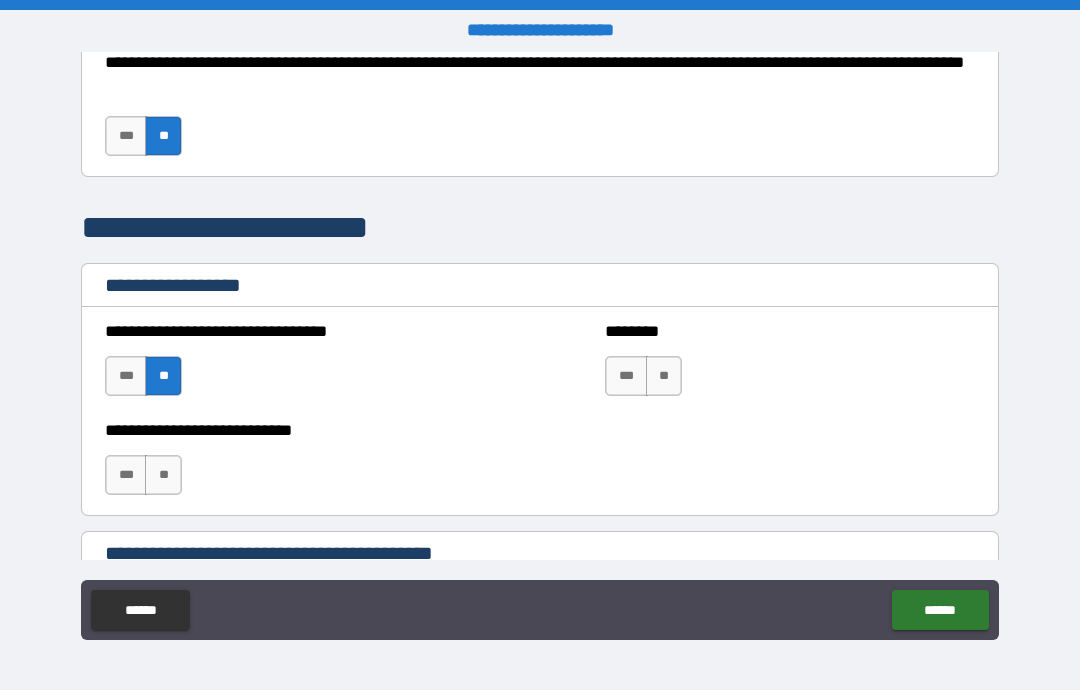click on "**" at bounding box center [163, 475] 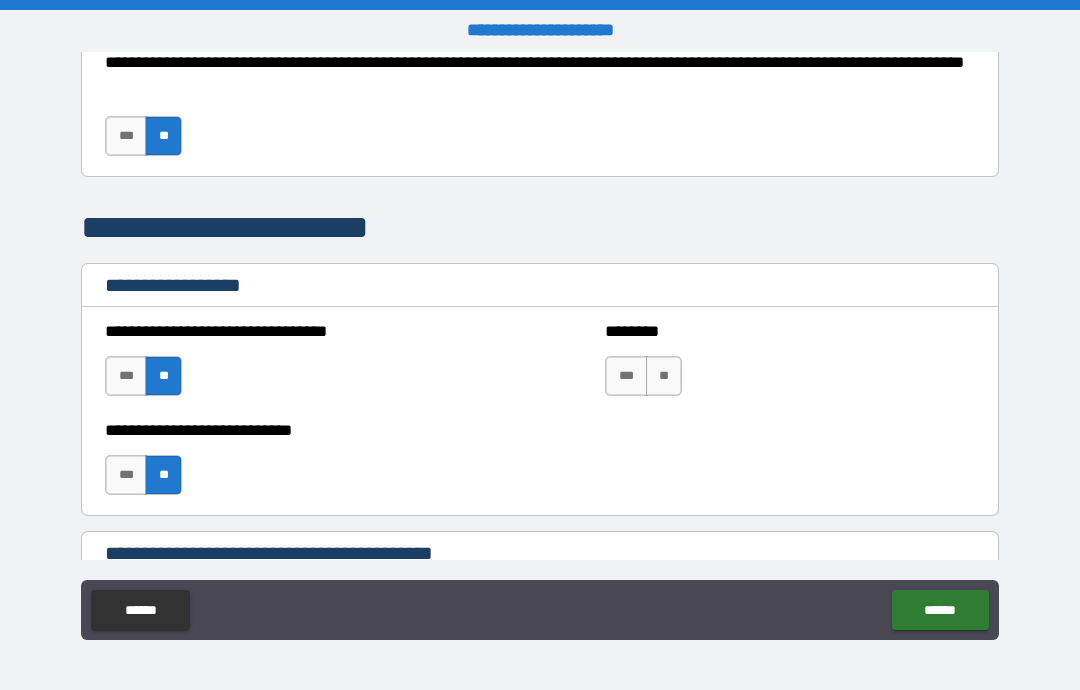 click on "**" at bounding box center (664, 376) 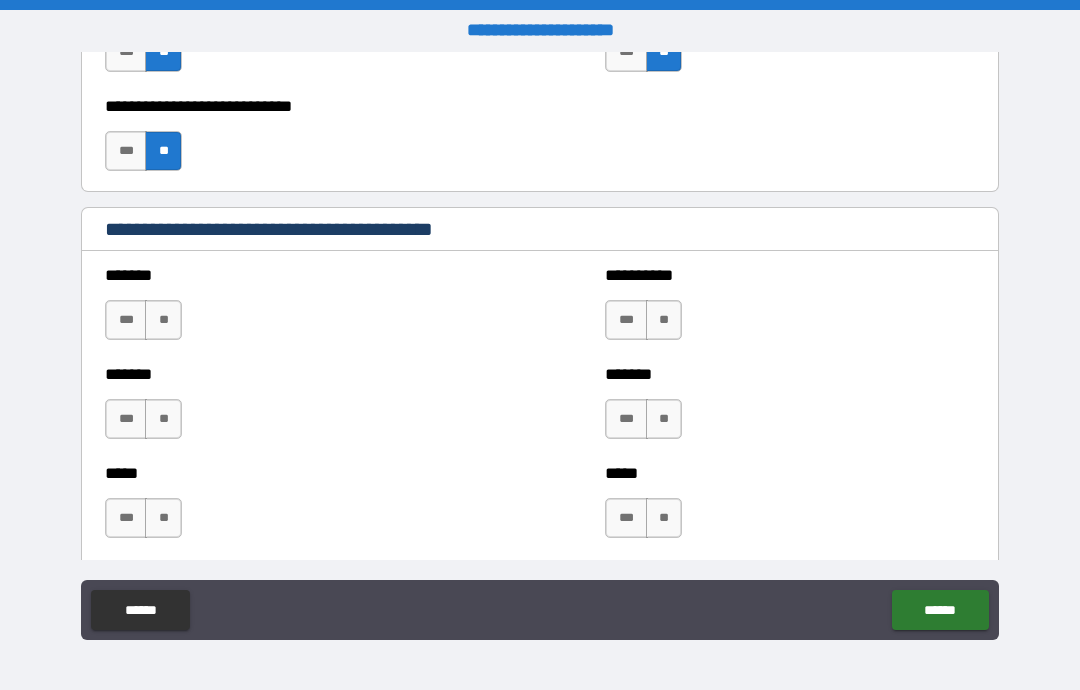 scroll, scrollTop: 1681, scrollLeft: 0, axis: vertical 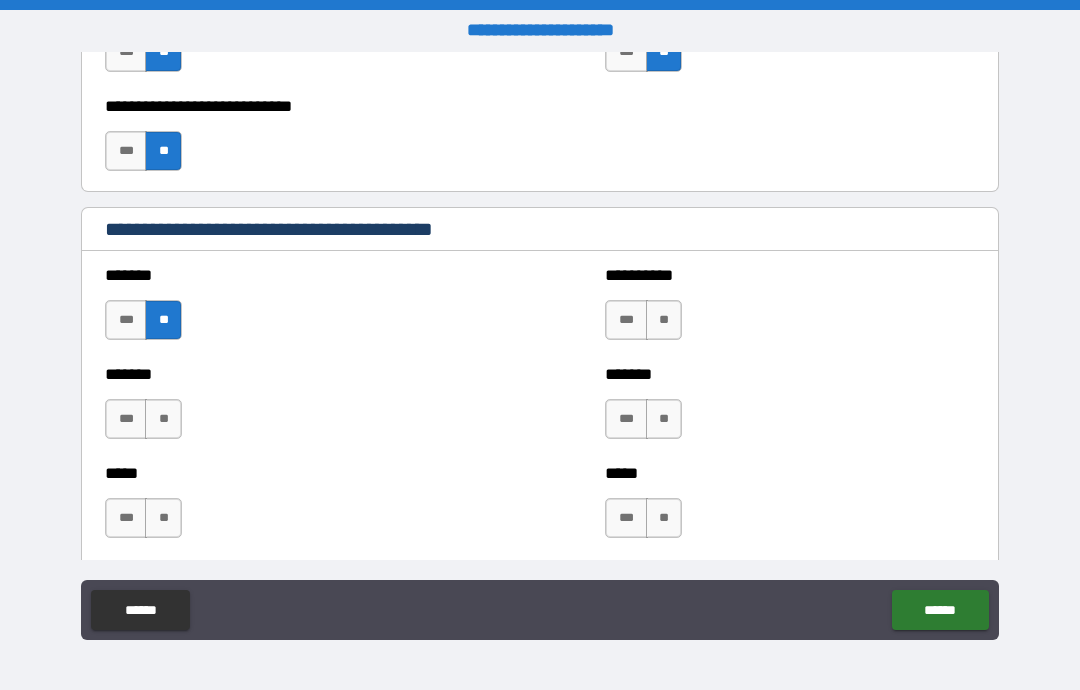 click on "**" at bounding box center (163, 419) 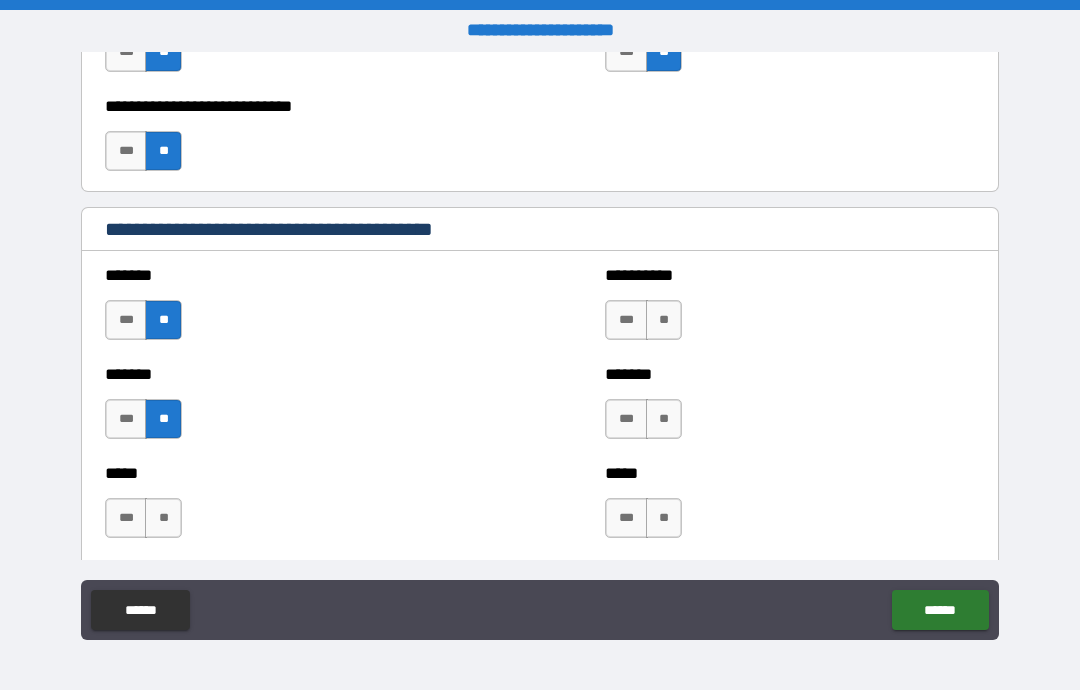 click on "**" at bounding box center [163, 518] 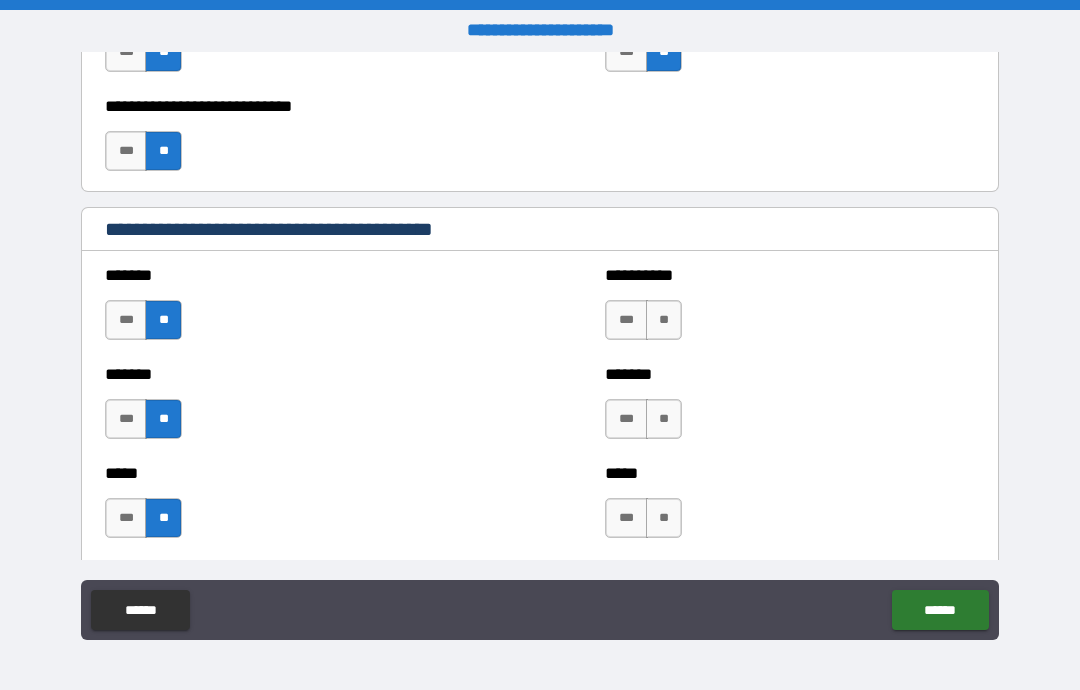 click on "**" at bounding box center [664, 320] 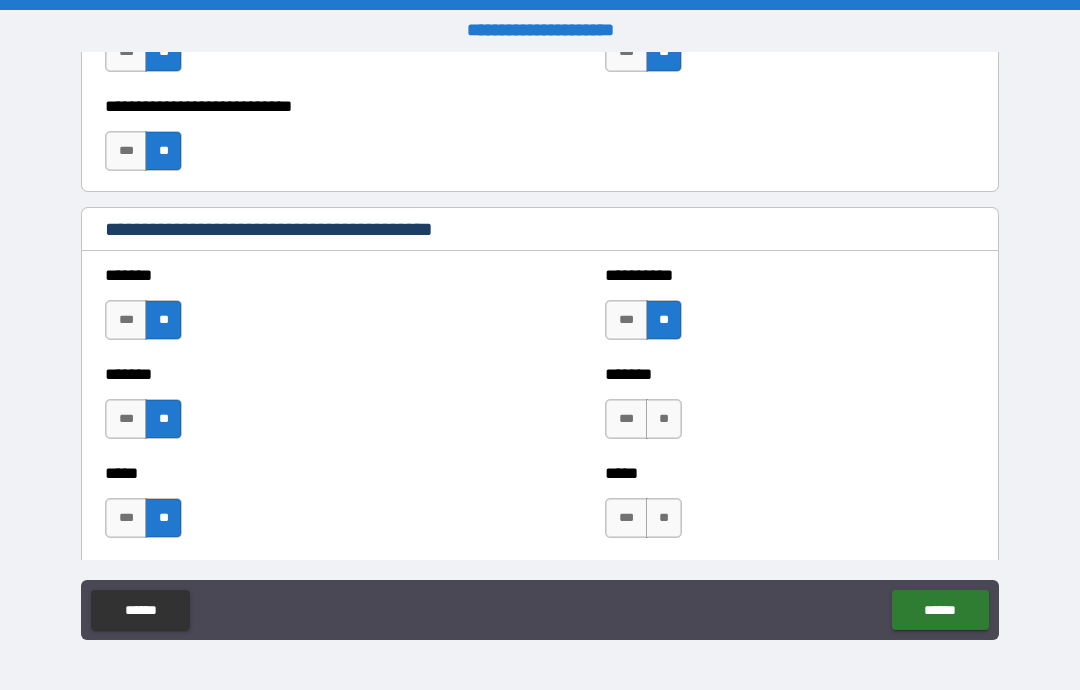 click on "**" at bounding box center [664, 419] 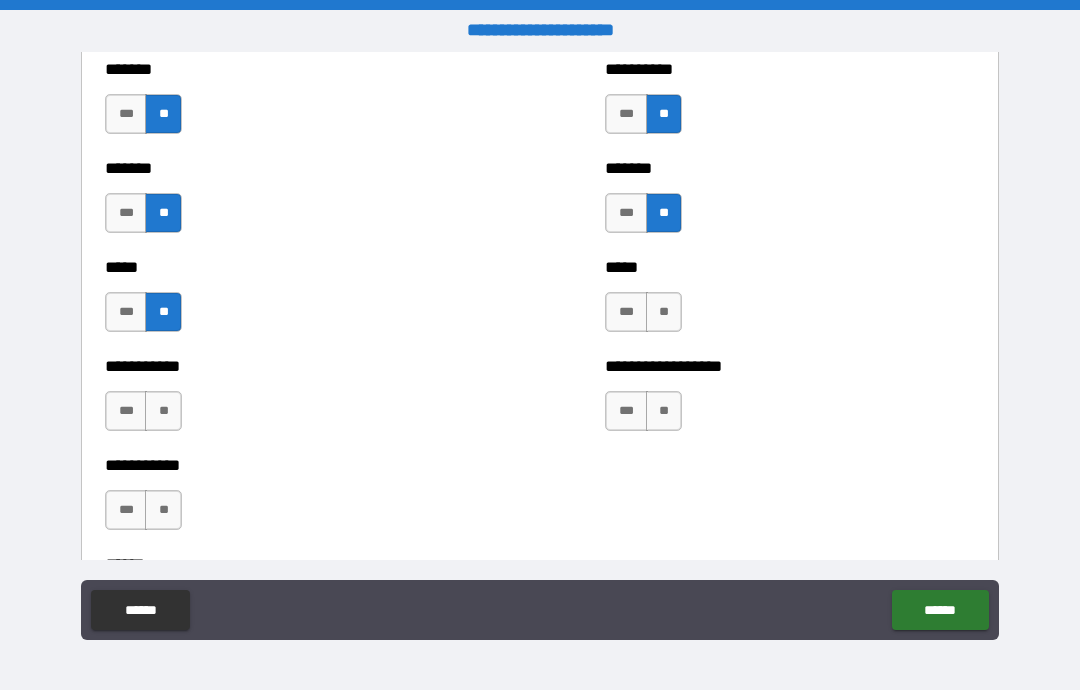 scroll, scrollTop: 1885, scrollLeft: 0, axis: vertical 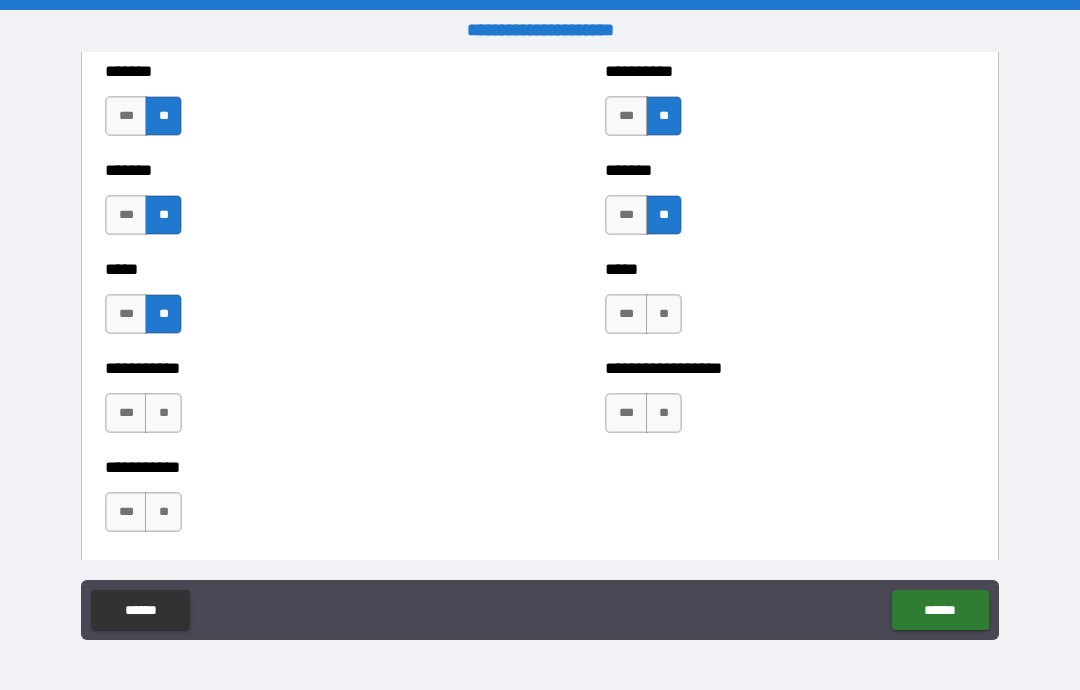 click on "**" at bounding box center [664, 314] 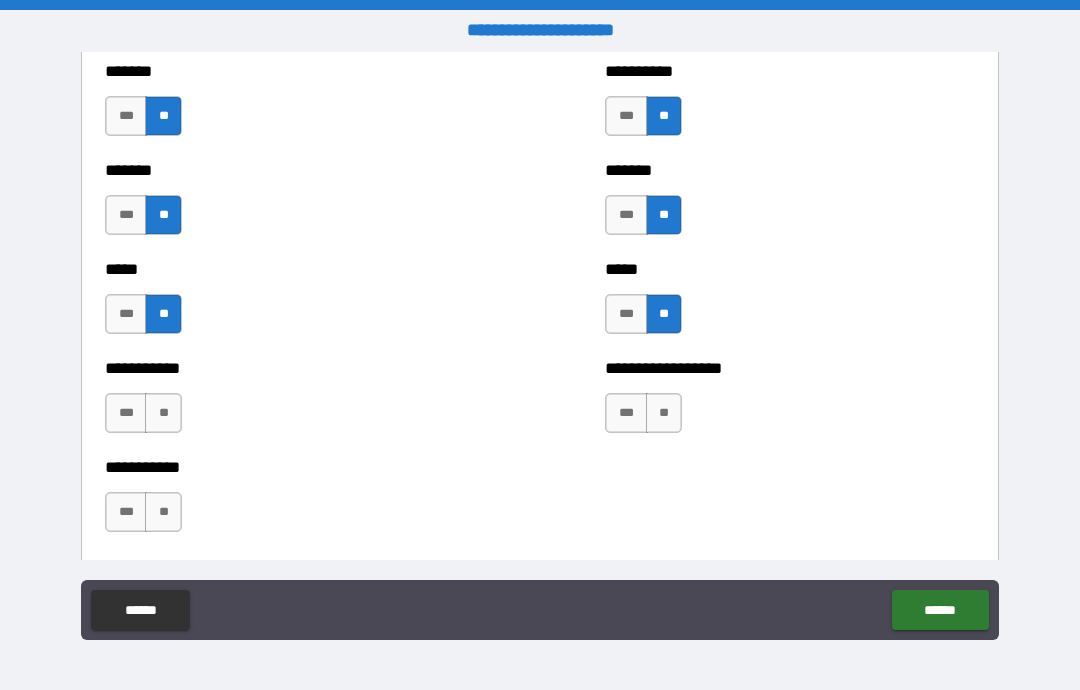 click on "**" at bounding box center [664, 413] 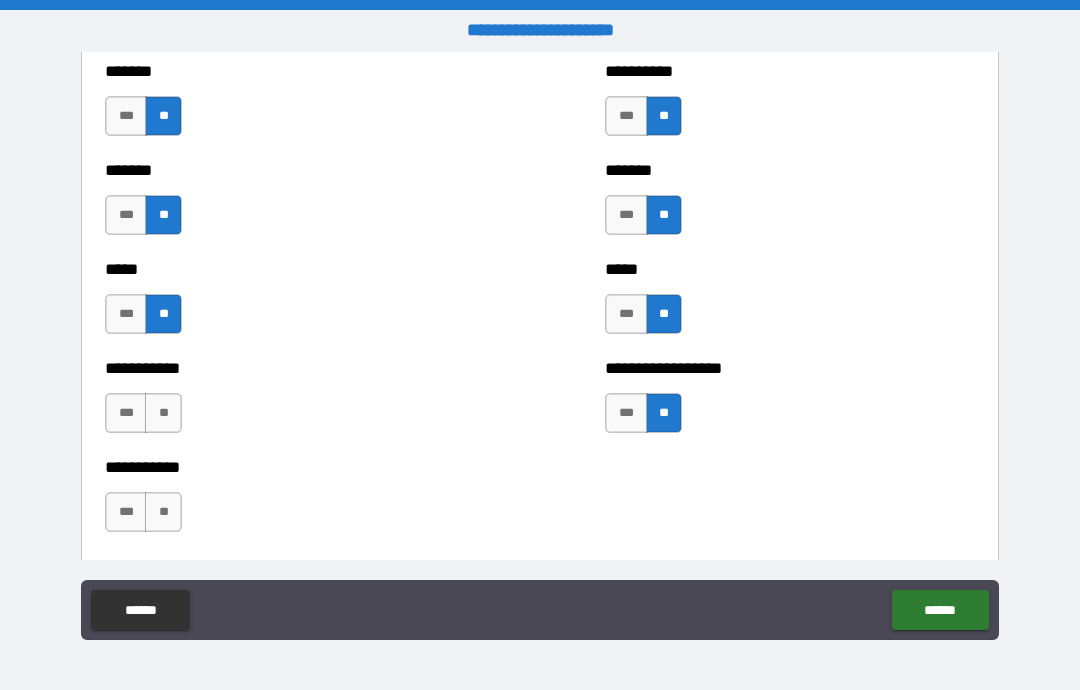click on "**" at bounding box center [163, 413] 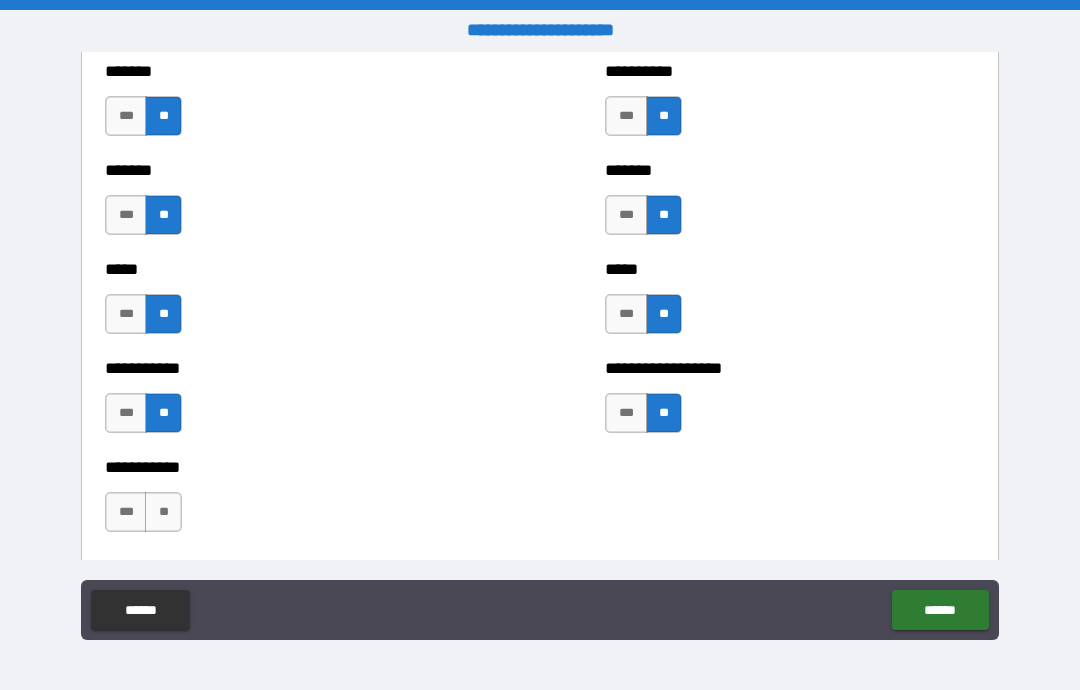 click on "**" at bounding box center (163, 512) 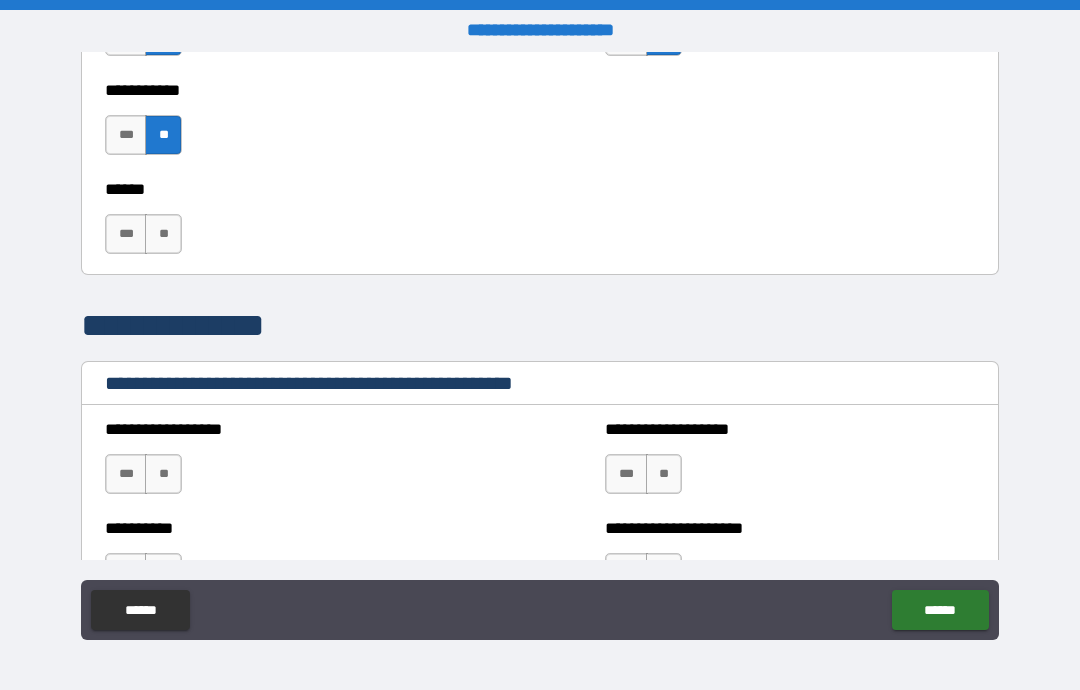 scroll, scrollTop: 2274, scrollLeft: 0, axis: vertical 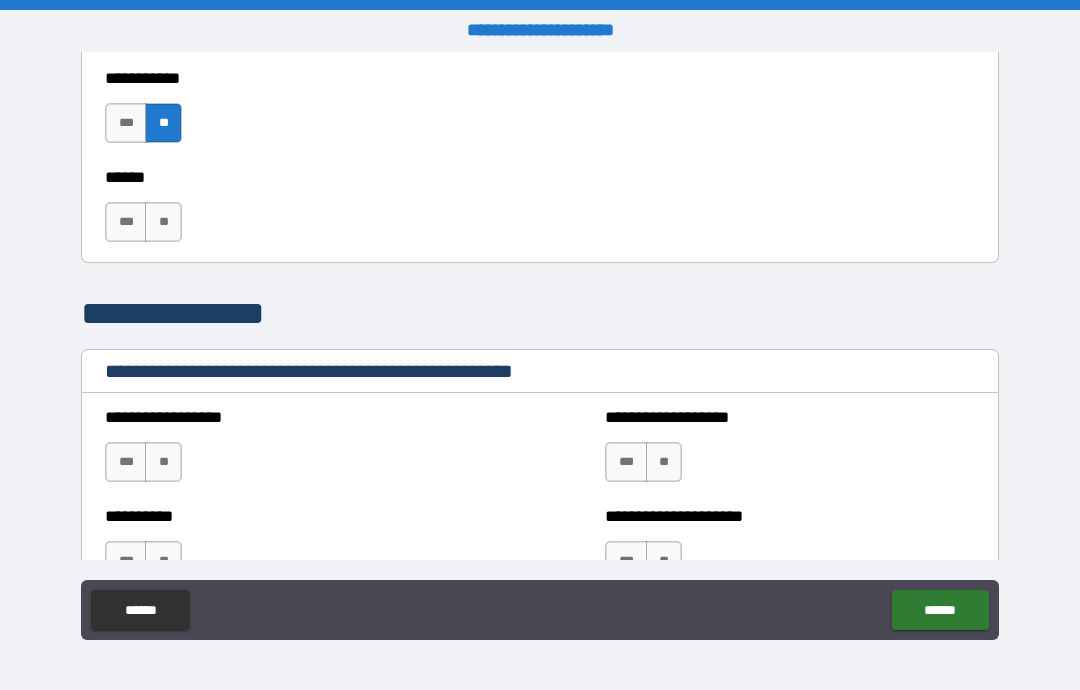 click on "**" at bounding box center (163, 222) 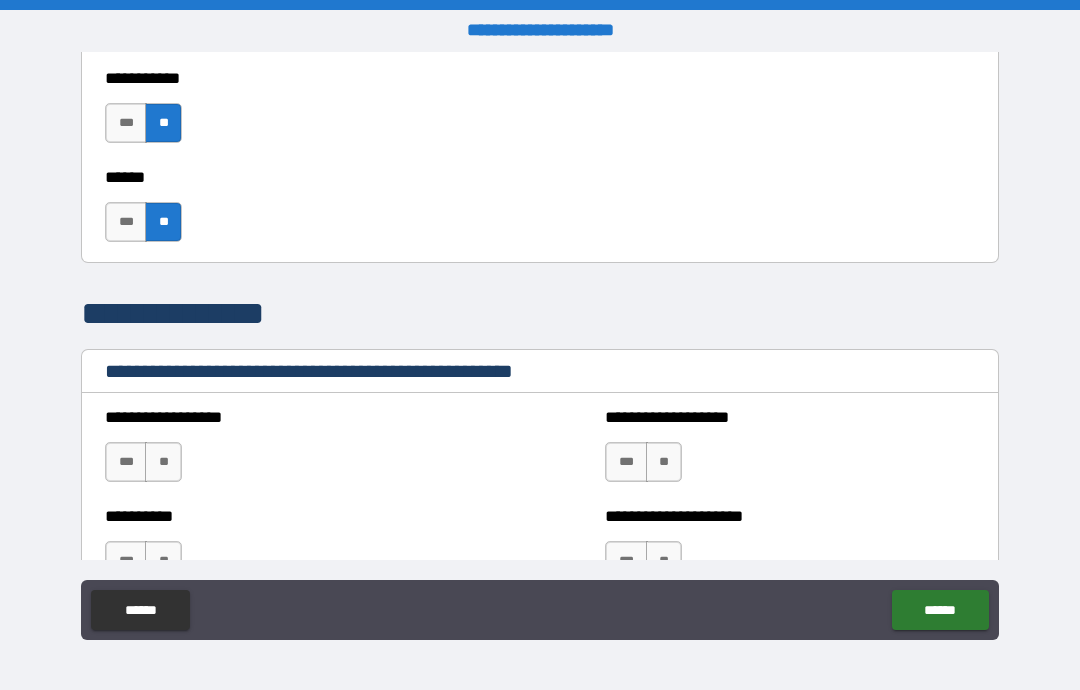 click on "**" at bounding box center (163, 462) 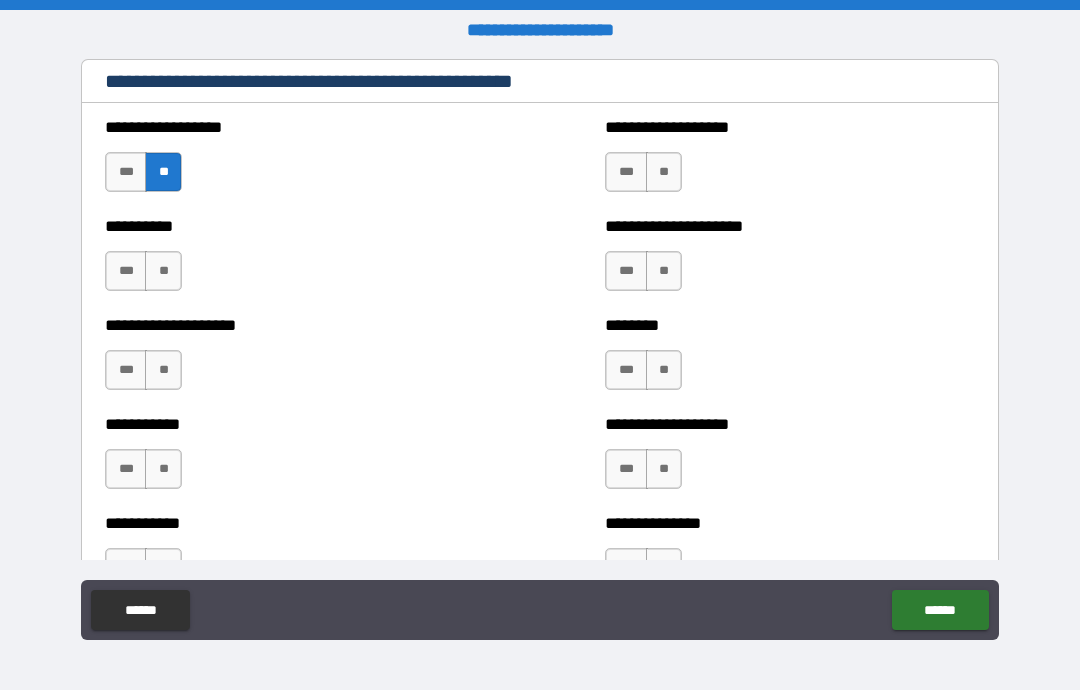 scroll, scrollTop: 2568, scrollLeft: 0, axis: vertical 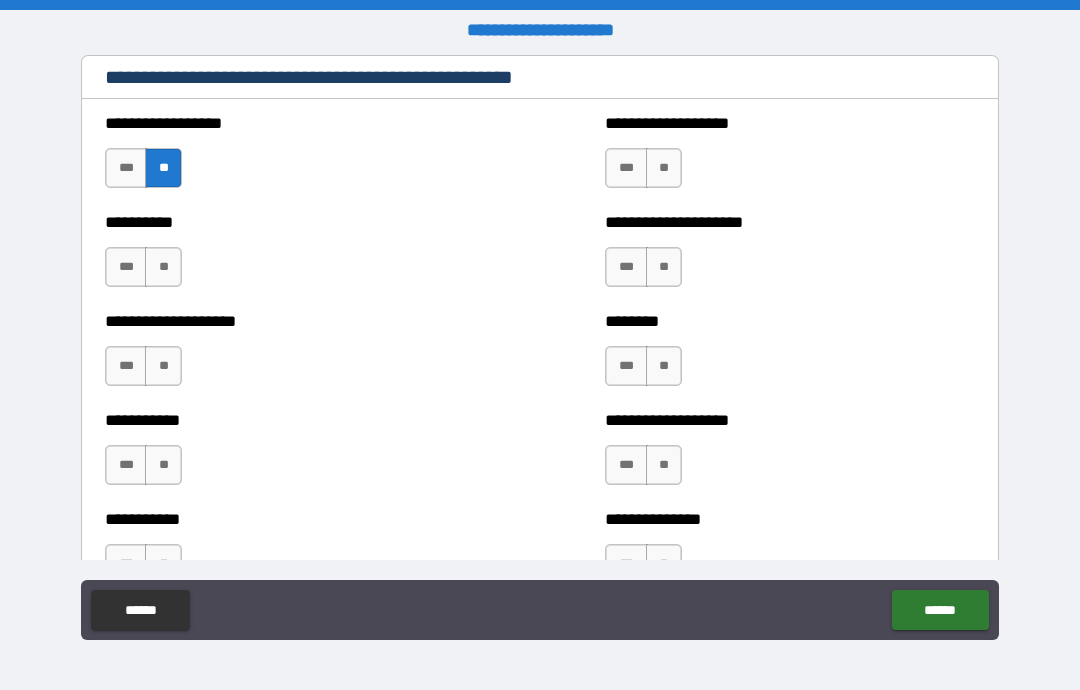 click on "**" at bounding box center [163, 267] 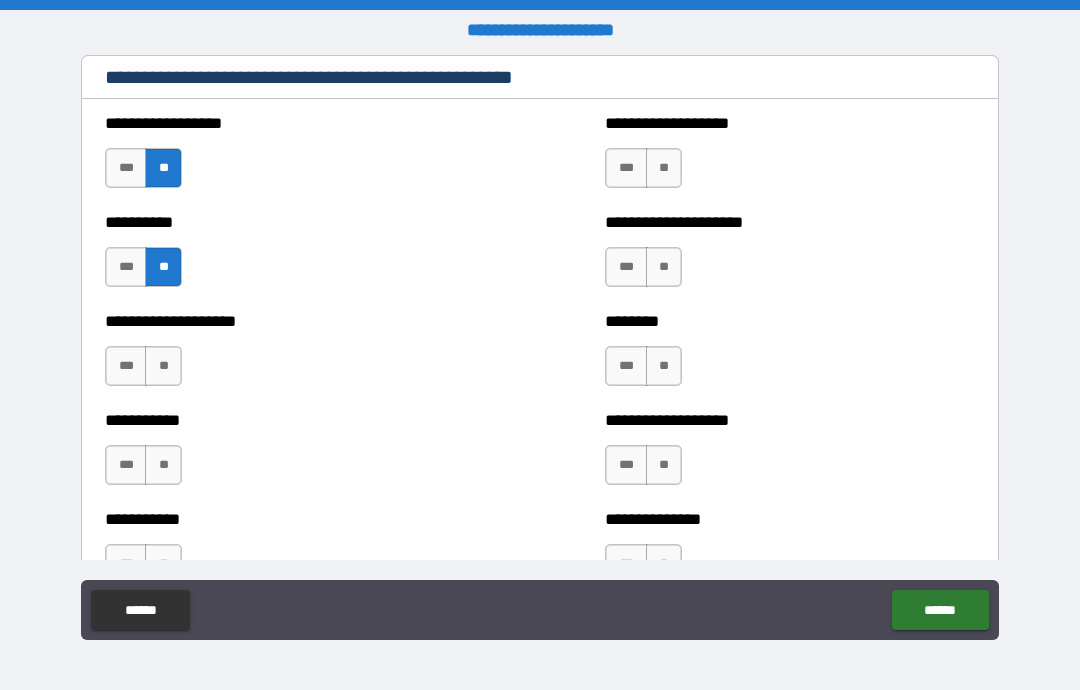 click on "**" at bounding box center (163, 366) 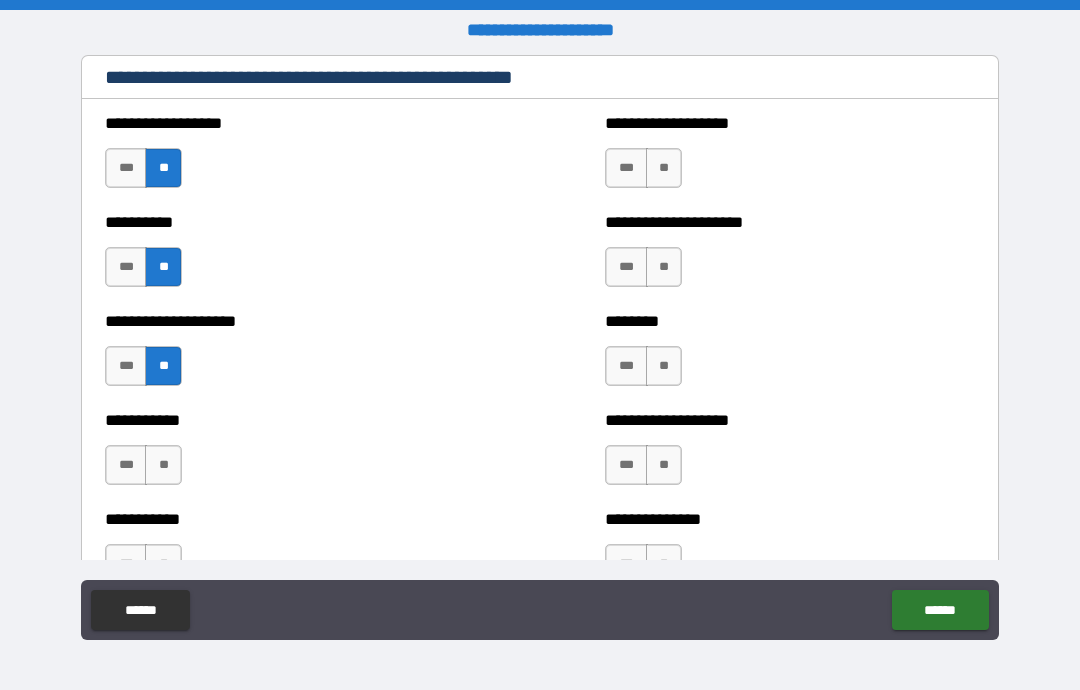 click on "**" at bounding box center [664, 168] 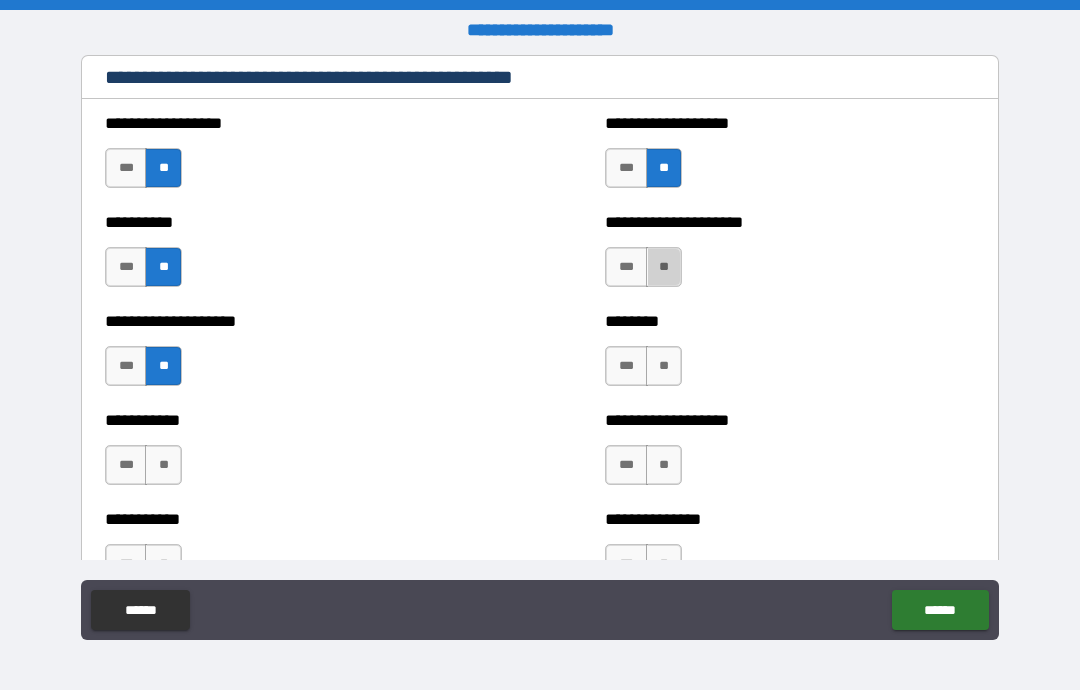 click on "**" at bounding box center [664, 267] 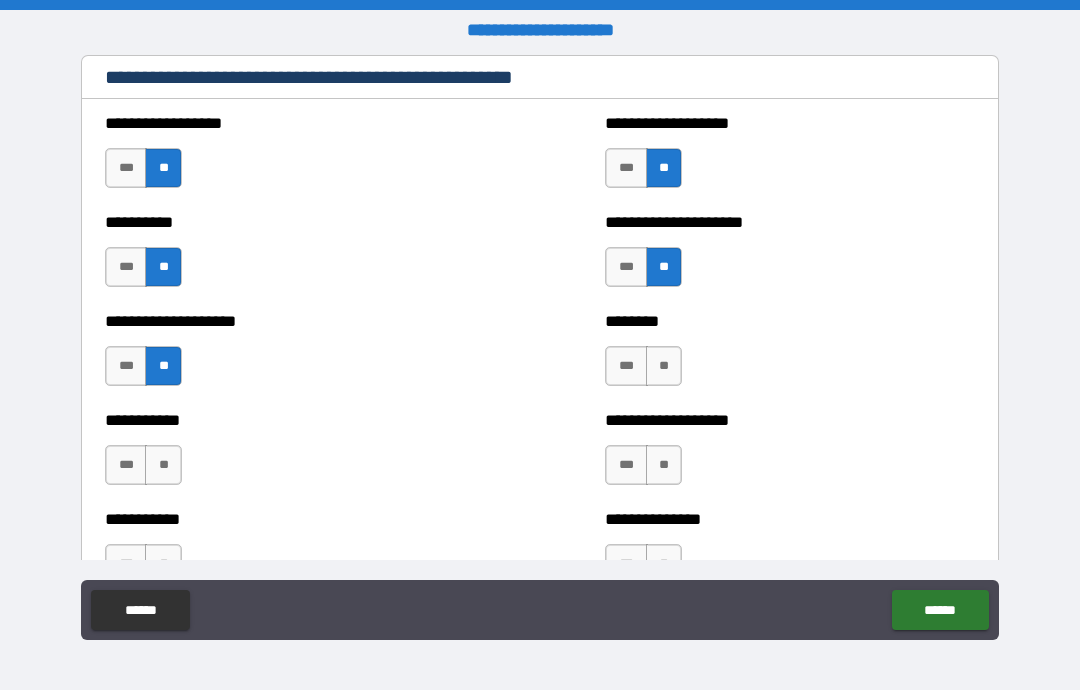 click on "**" at bounding box center (664, 366) 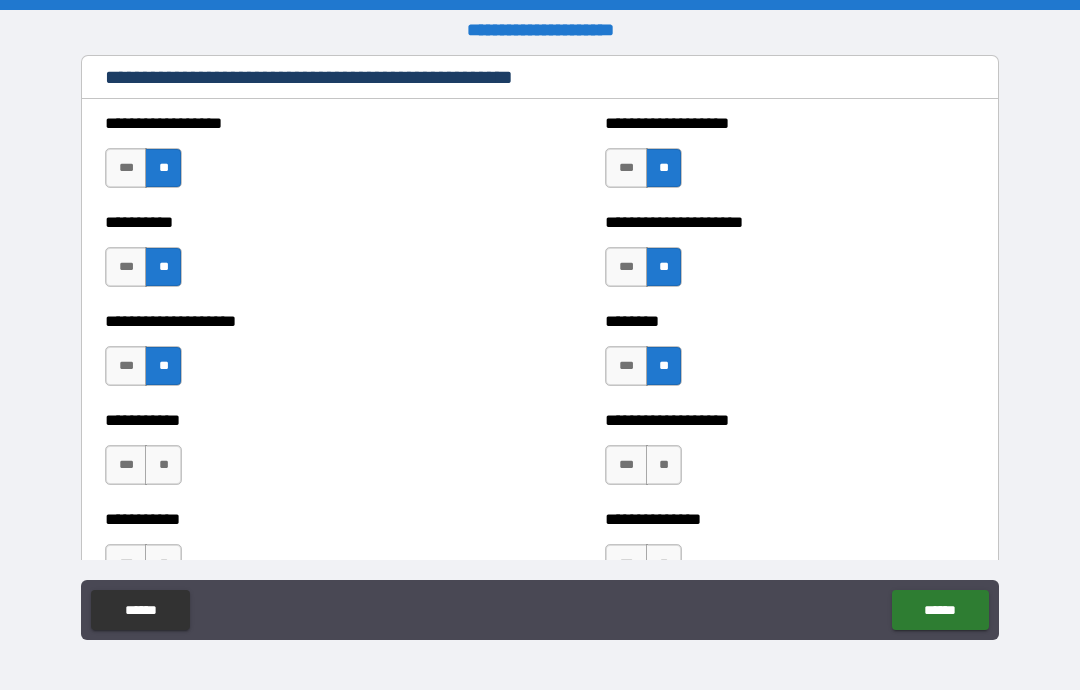 click on "**" at bounding box center (664, 465) 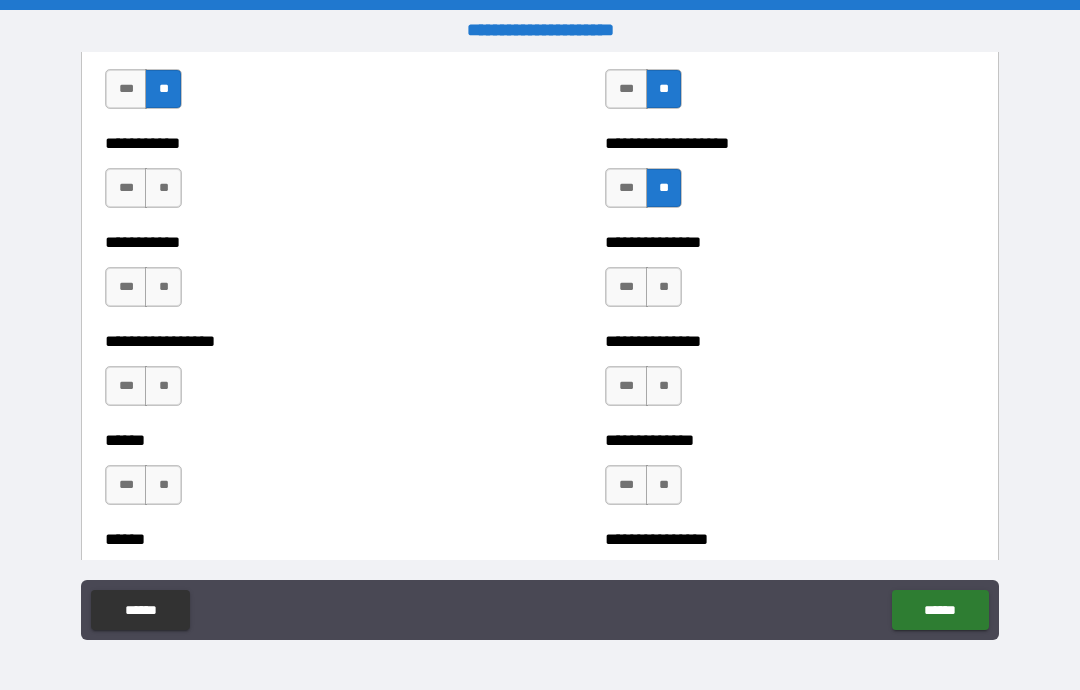 scroll, scrollTop: 2862, scrollLeft: 0, axis: vertical 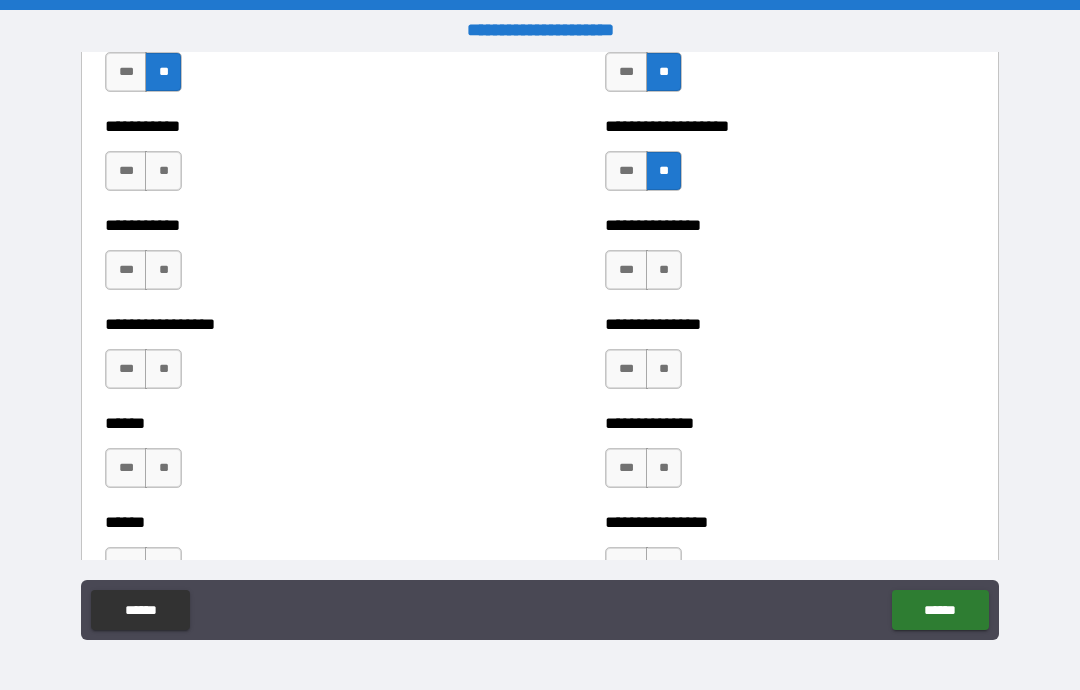 click on "**" at bounding box center [163, 171] 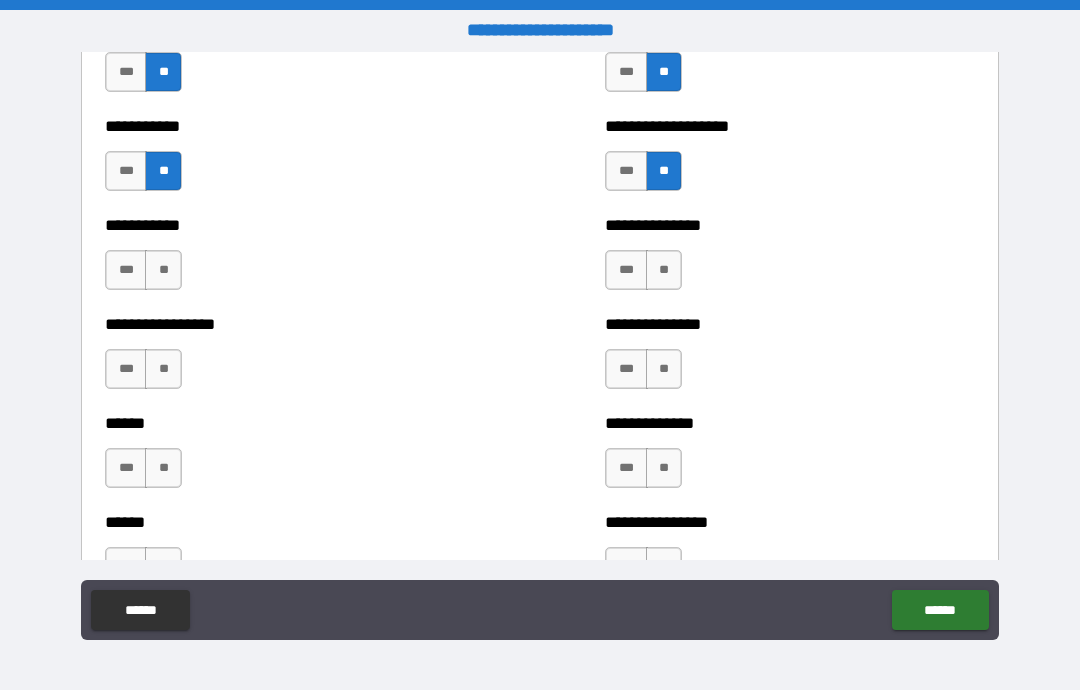 click on "**" at bounding box center [163, 270] 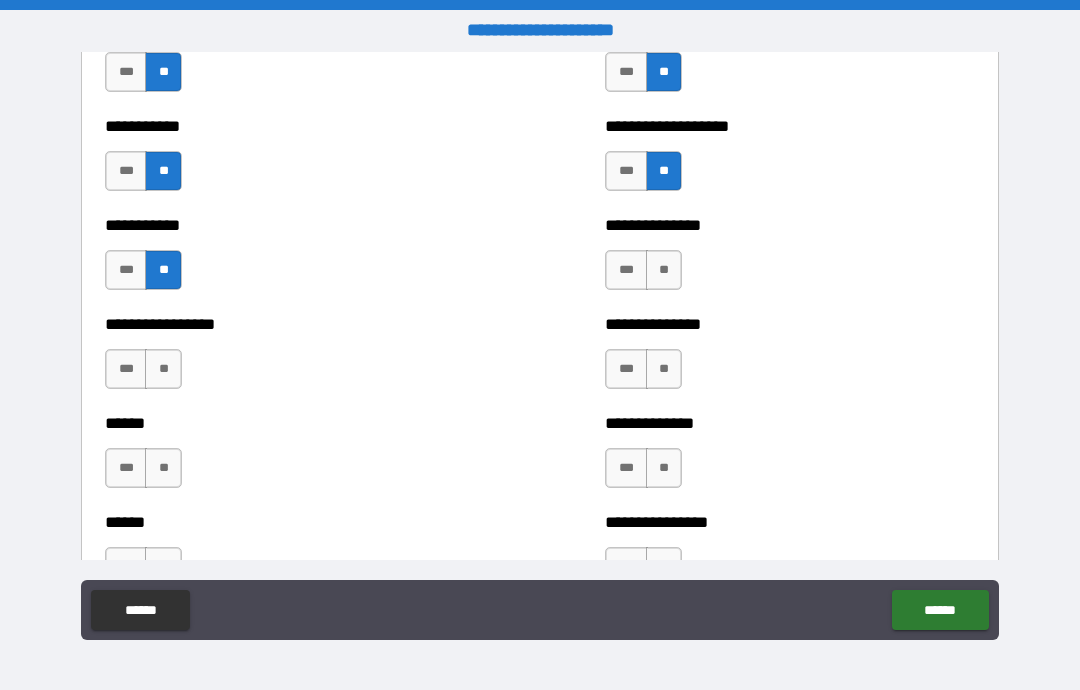 click on "**" at bounding box center (163, 369) 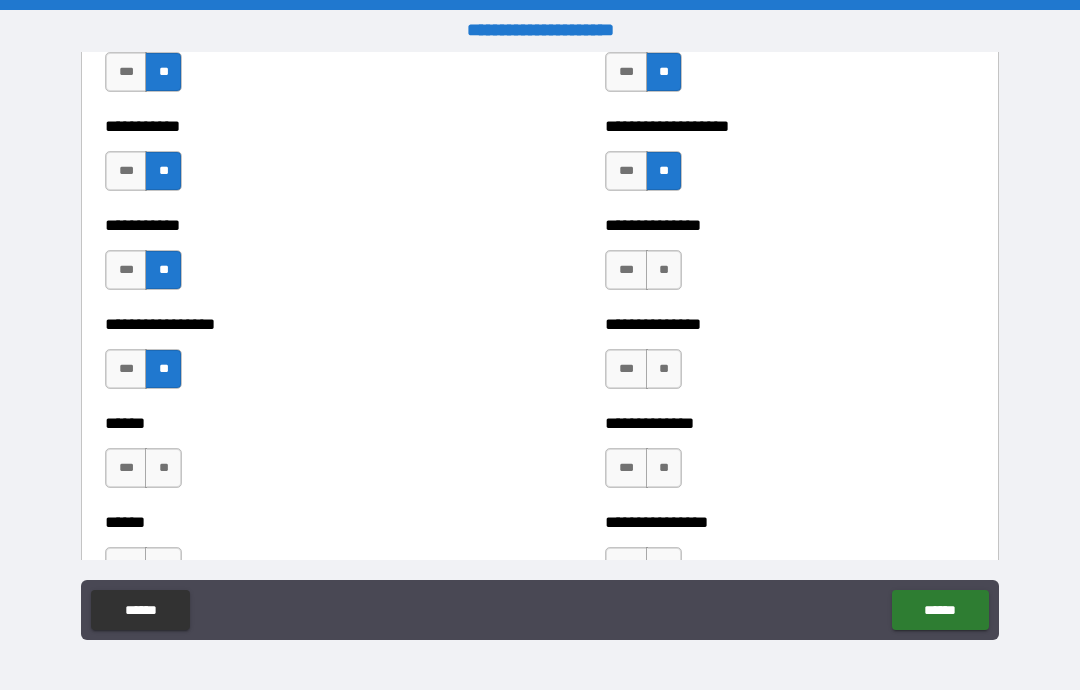click on "**" at bounding box center [163, 468] 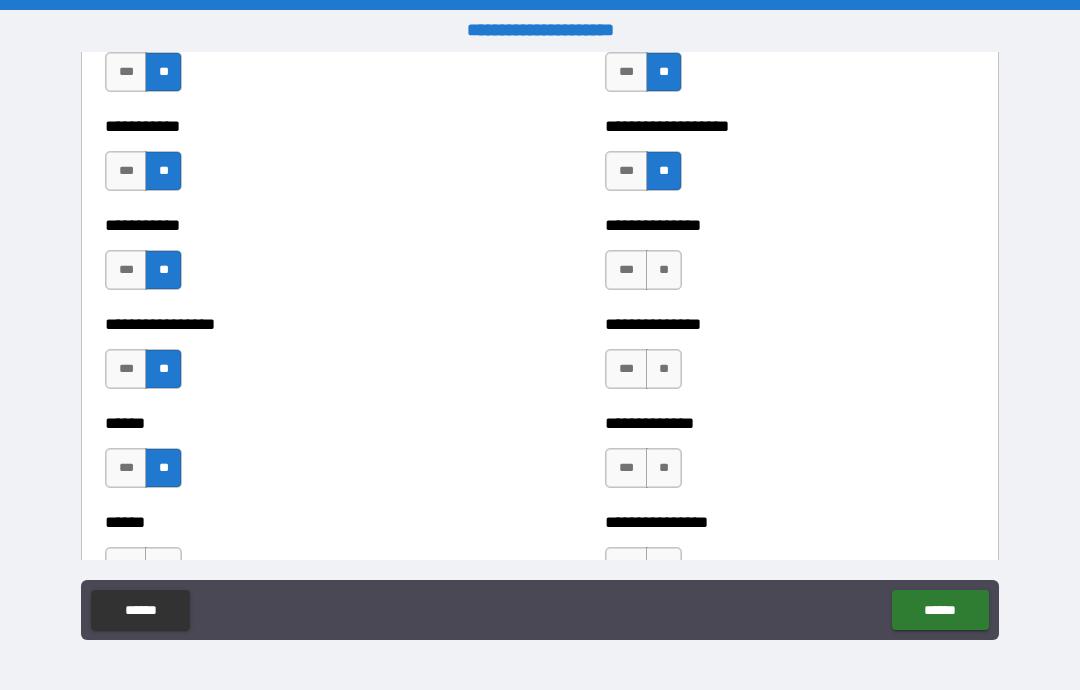 click on "**" at bounding box center (664, 270) 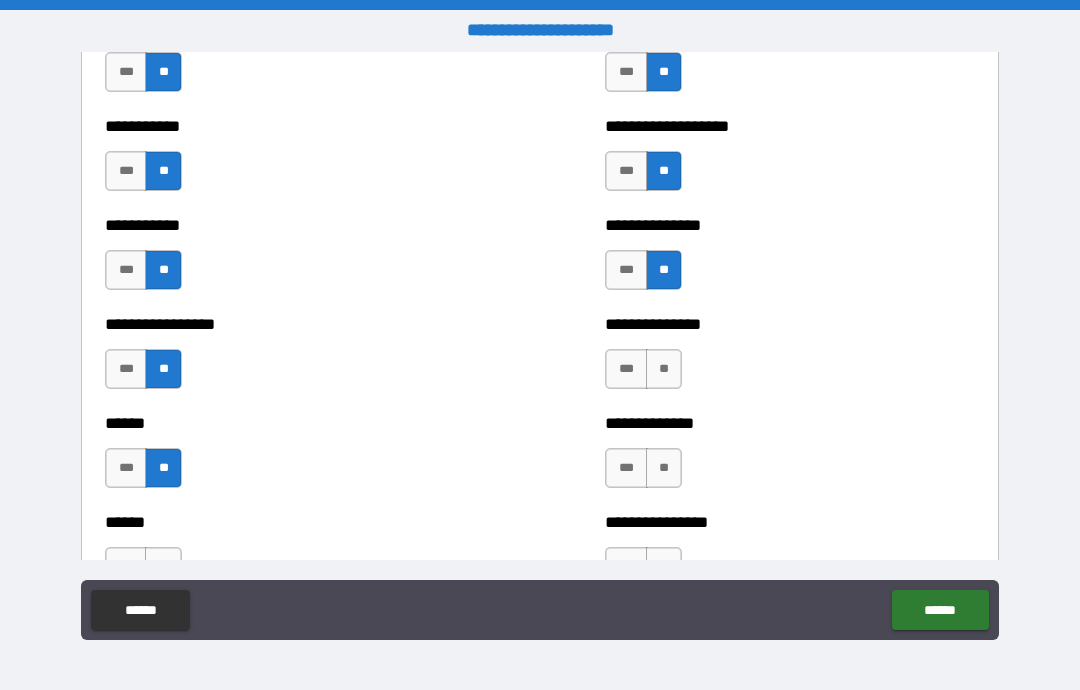 click on "**" at bounding box center [664, 369] 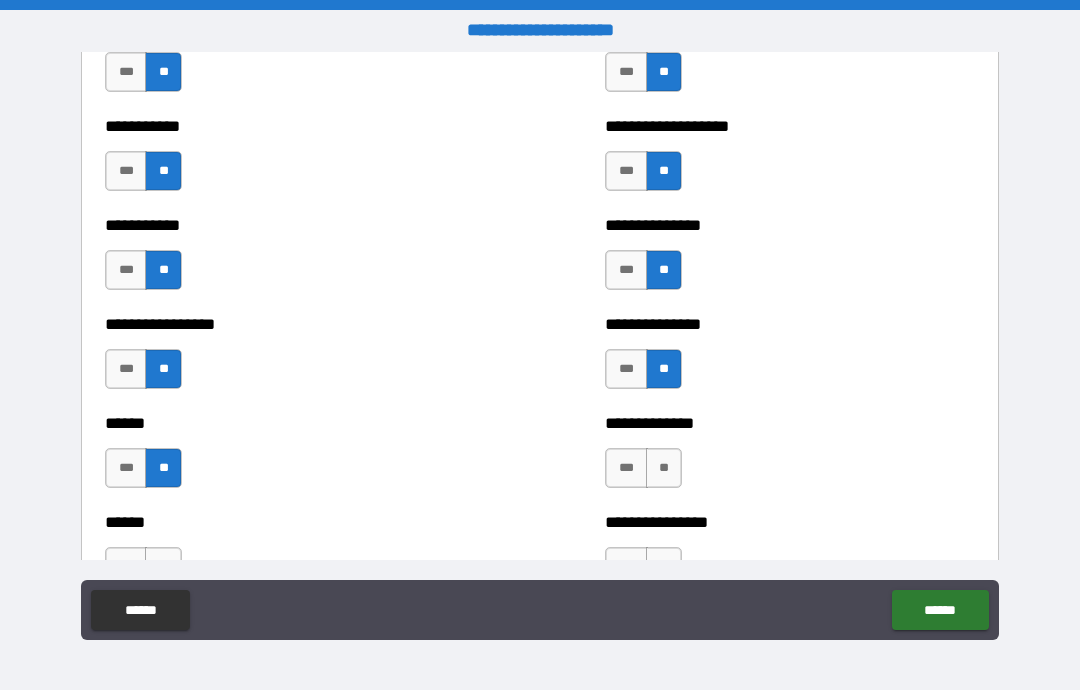 click on "**" at bounding box center (664, 468) 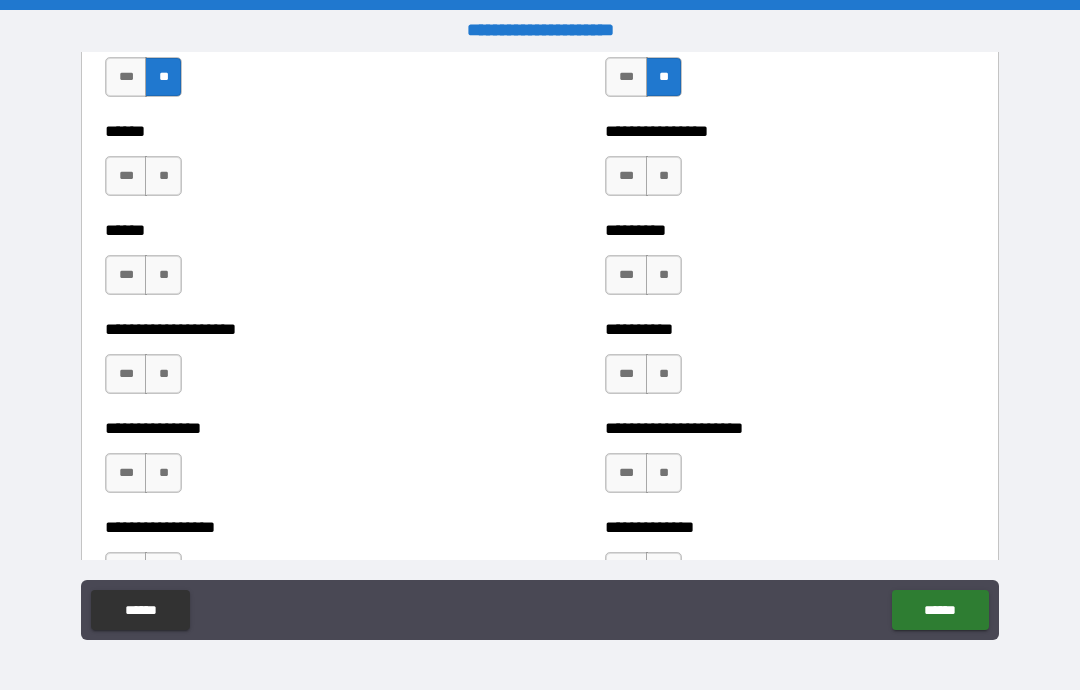 scroll, scrollTop: 3258, scrollLeft: 0, axis: vertical 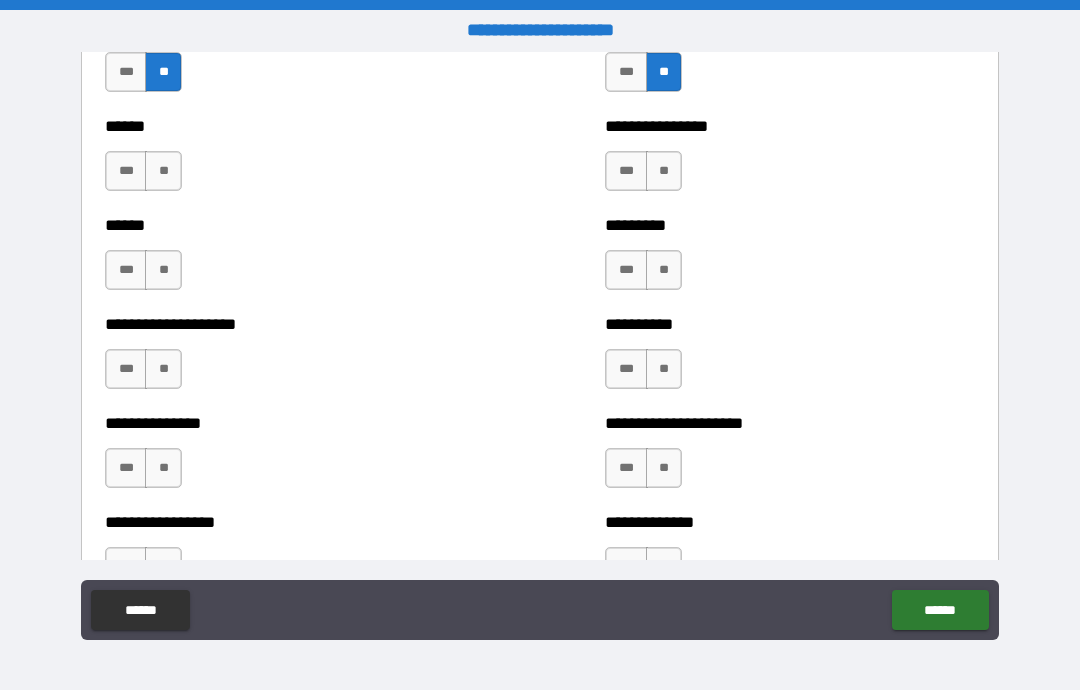 click on "**" at bounding box center (163, 171) 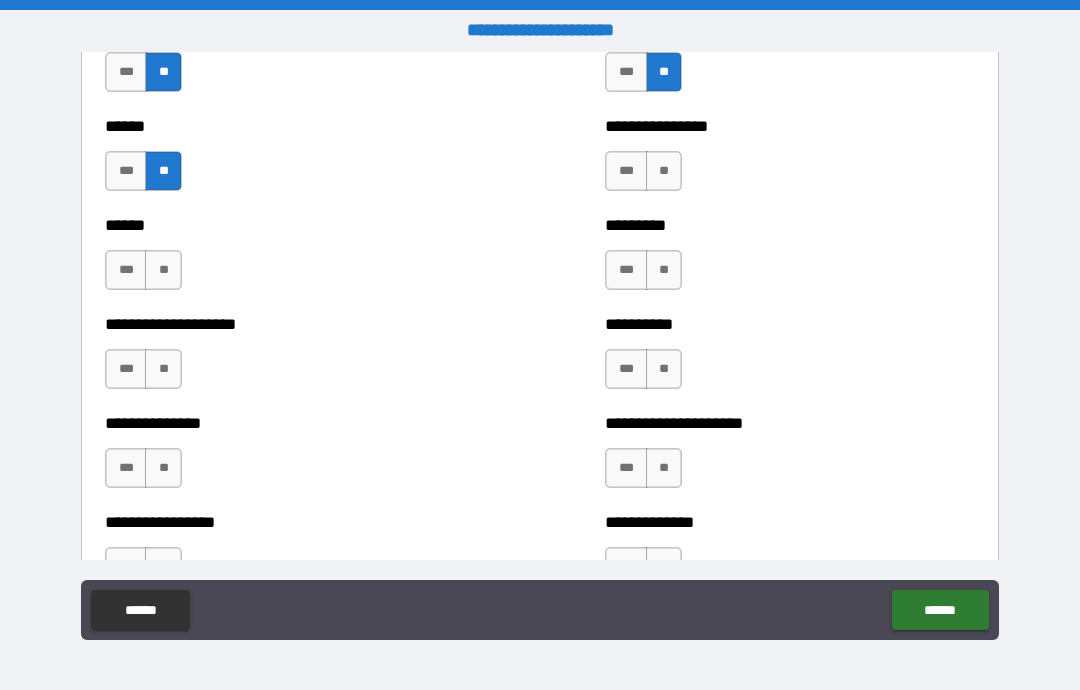 click on "**" at bounding box center (163, 270) 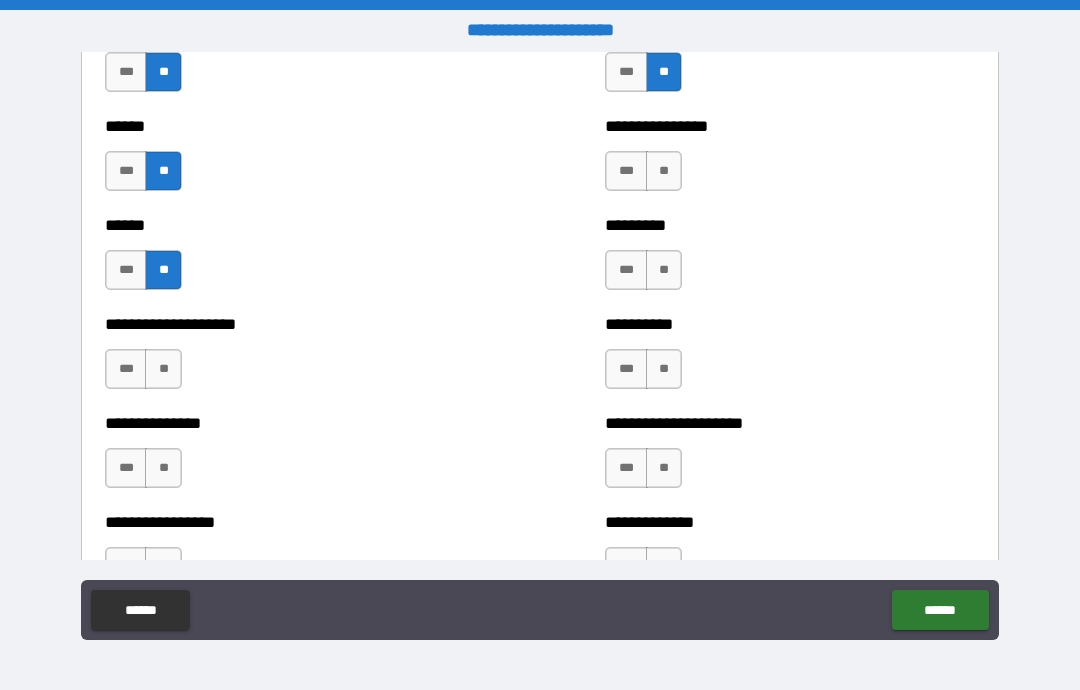 click on "**" at bounding box center [163, 369] 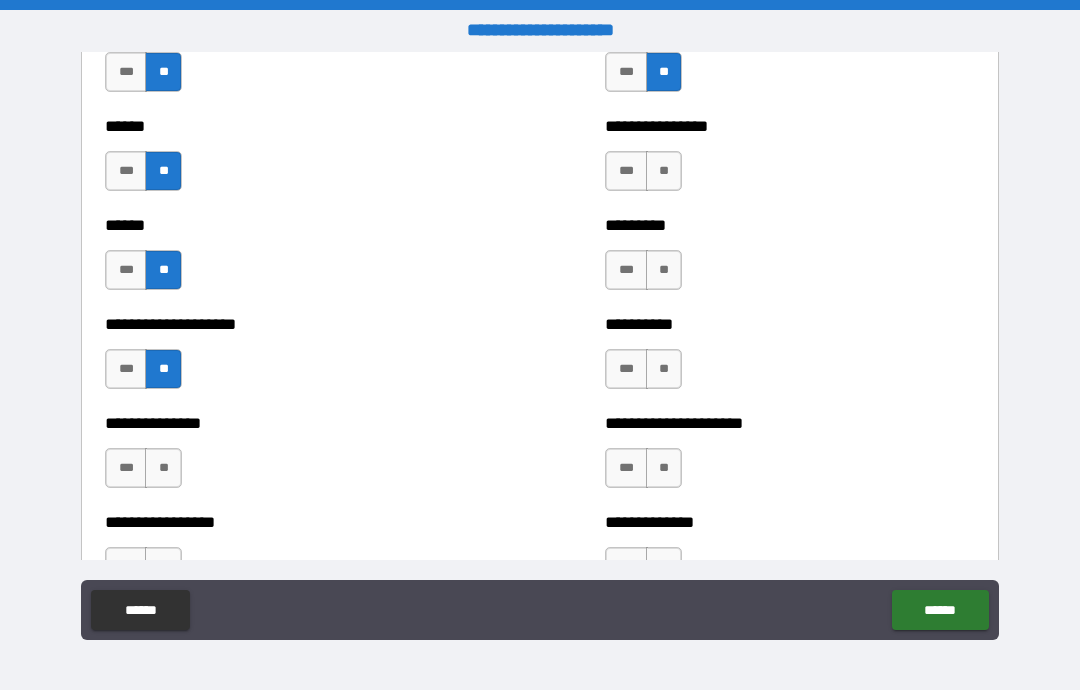 click on "**" at bounding box center (163, 468) 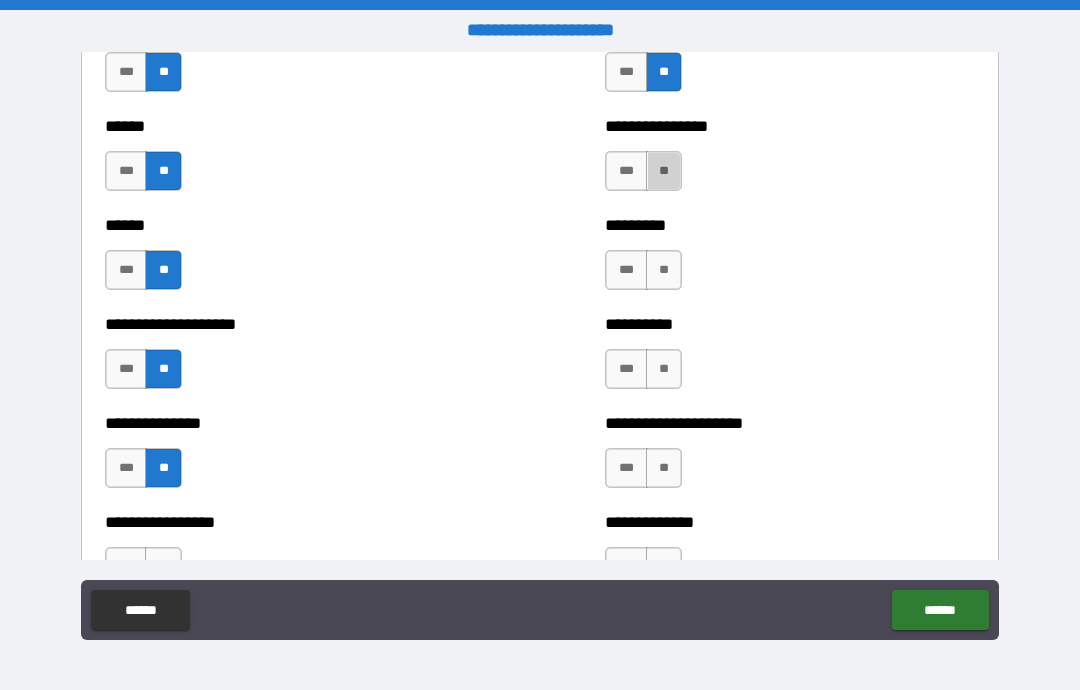 click on "**" at bounding box center [664, 171] 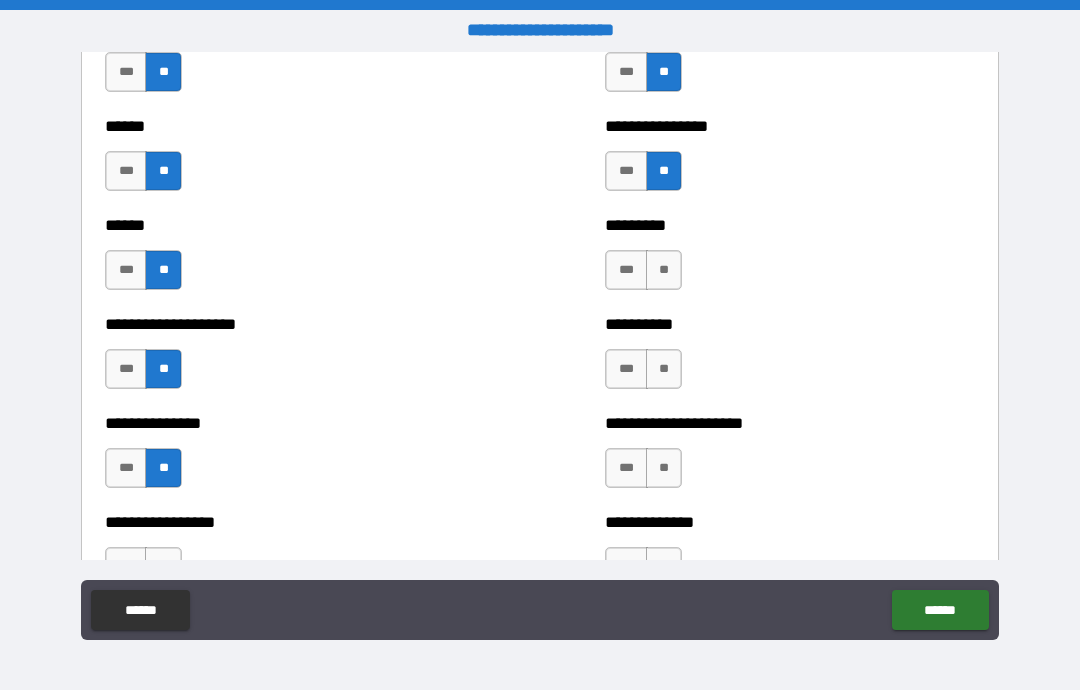 click on "**" at bounding box center [664, 270] 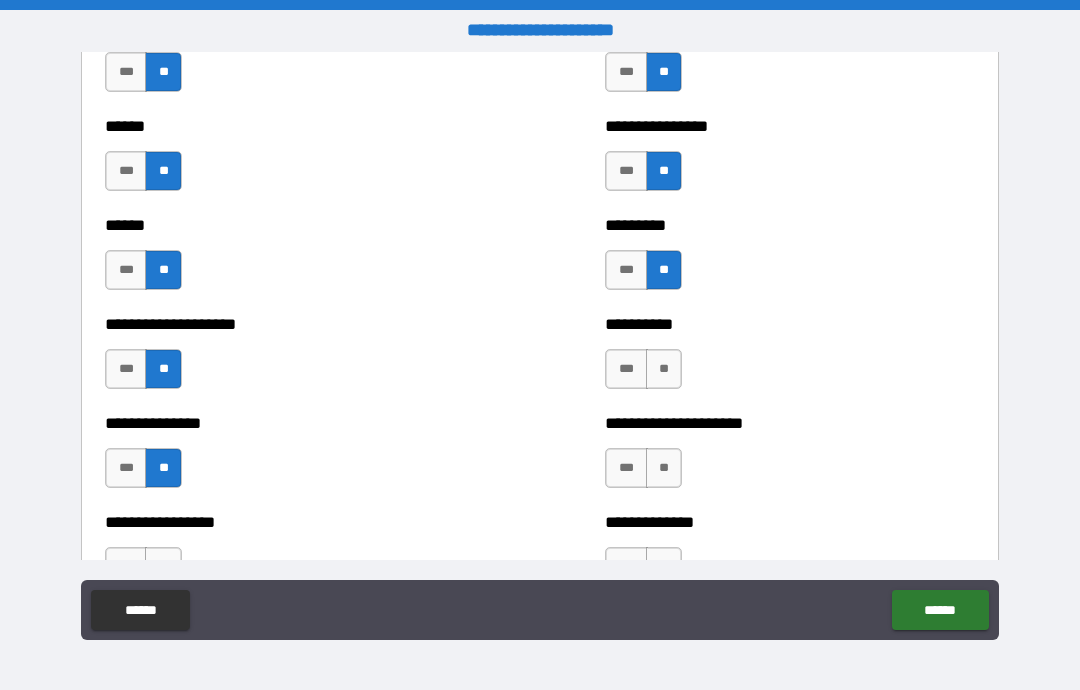 click on "**" at bounding box center [664, 369] 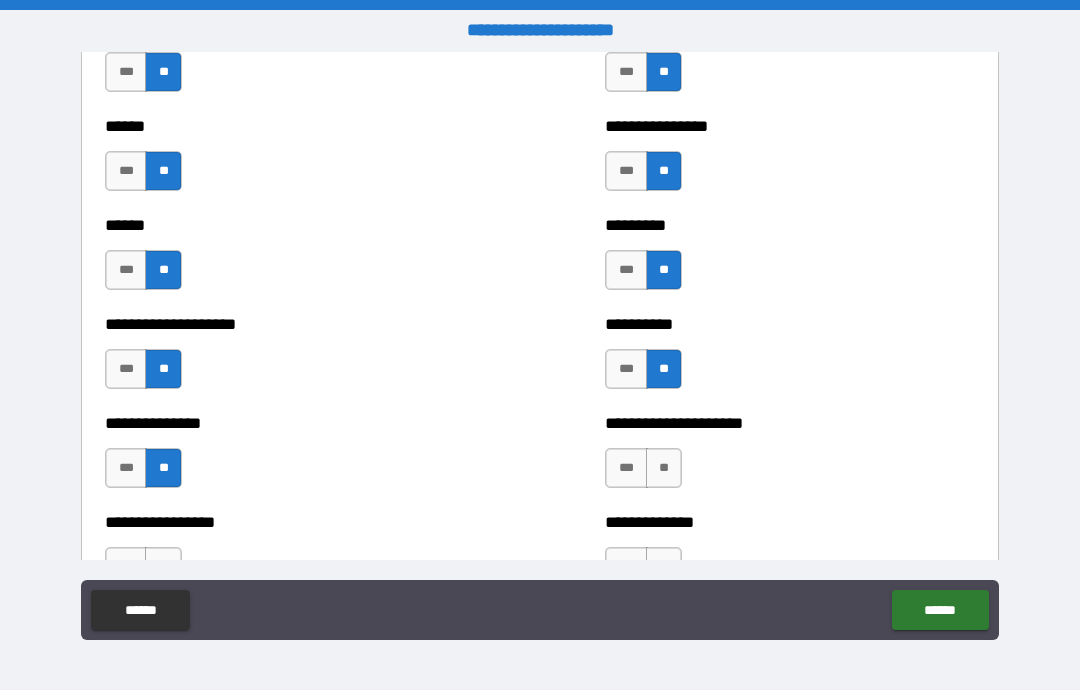 click on "**" at bounding box center [664, 468] 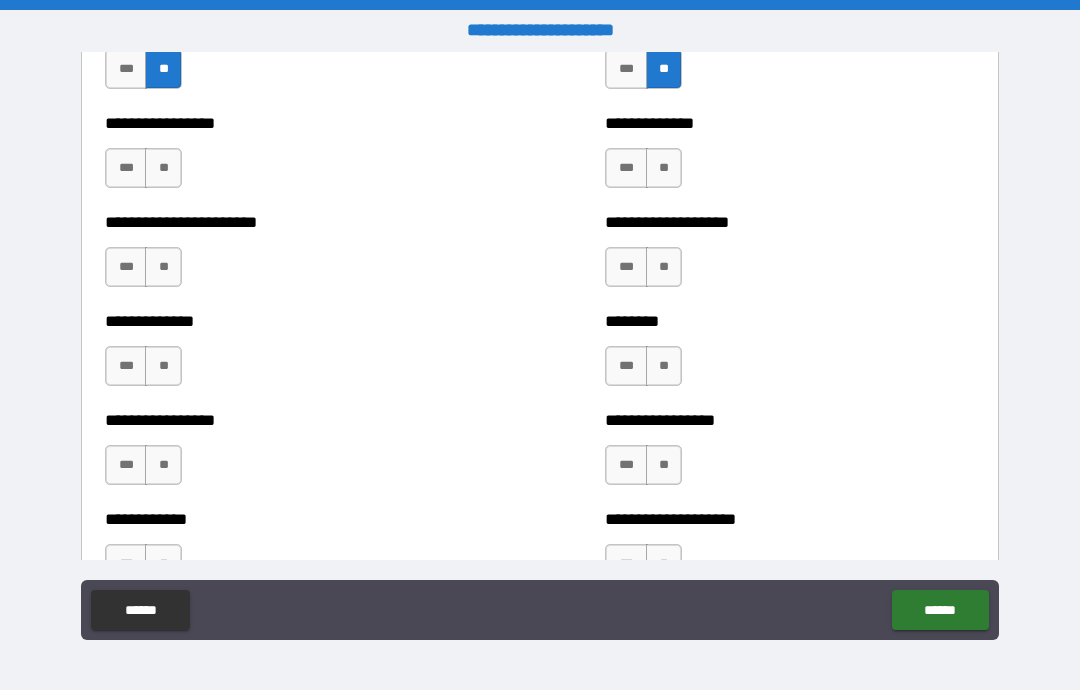 scroll, scrollTop: 3660, scrollLeft: 0, axis: vertical 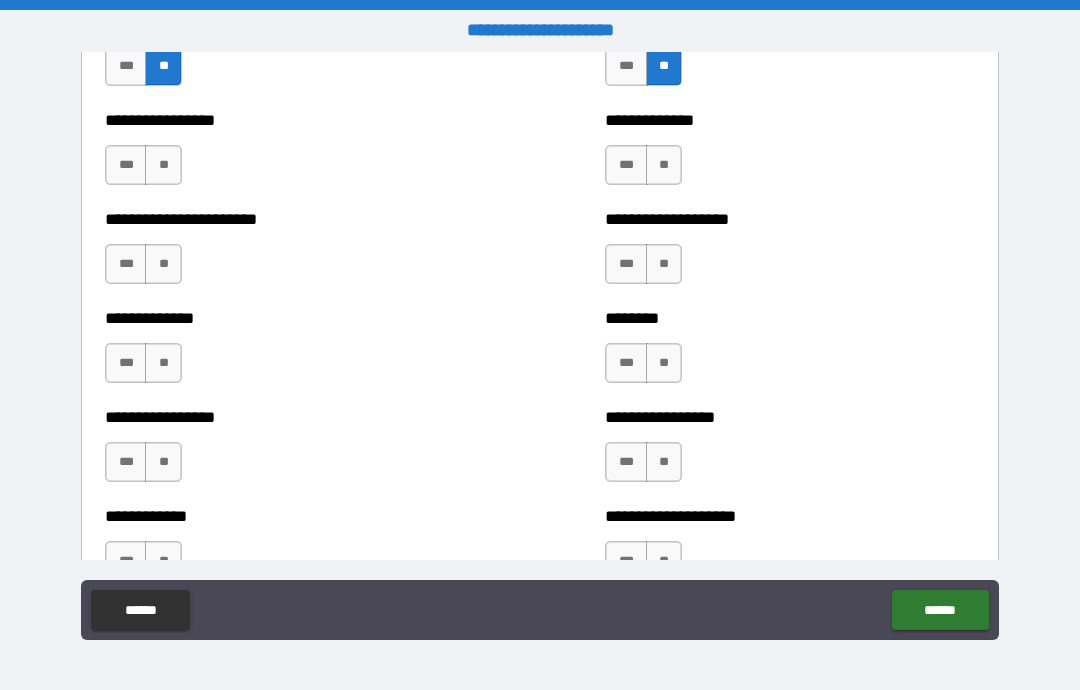 click on "**" at bounding box center [163, 165] 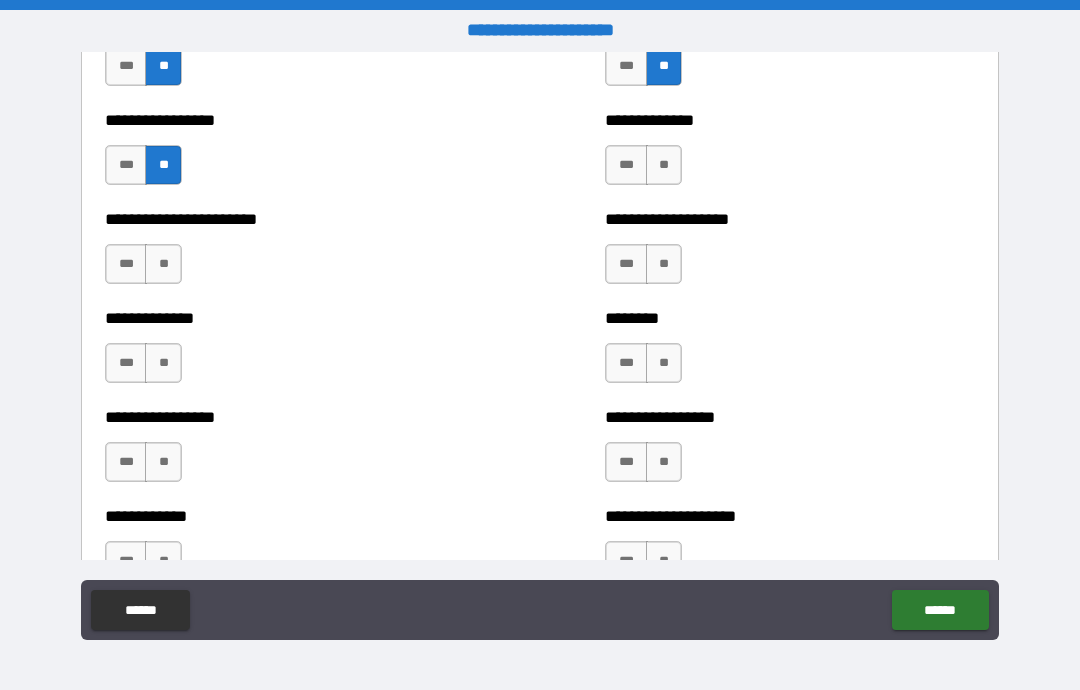 click on "**" at bounding box center (163, 264) 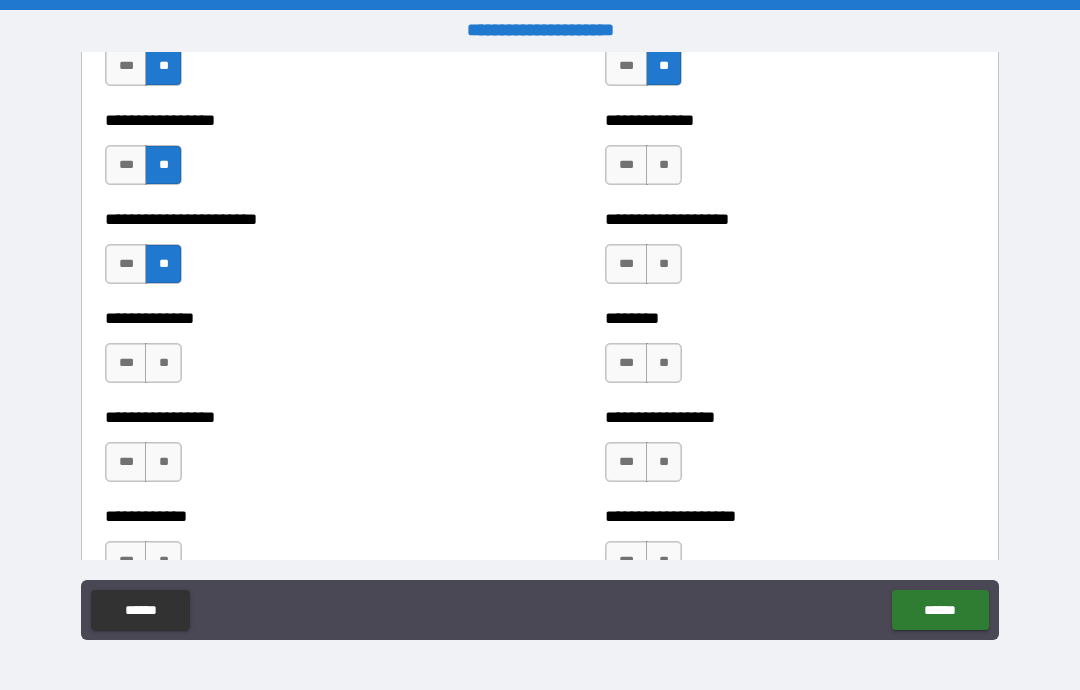click on "**" at bounding box center [163, 363] 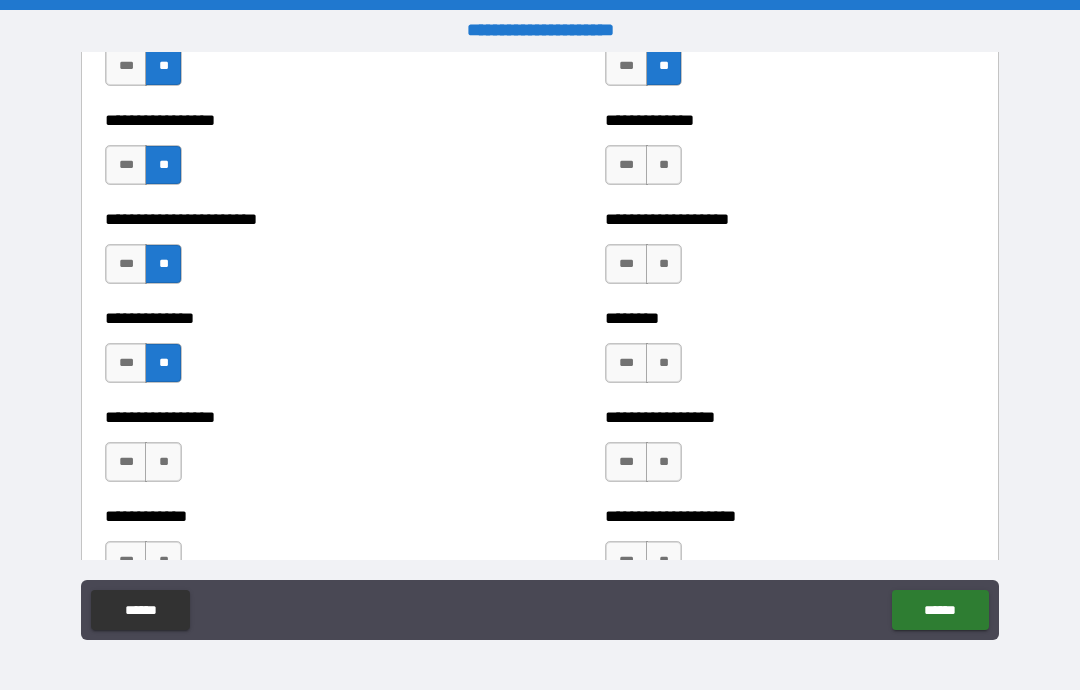 click on "**" at bounding box center [163, 462] 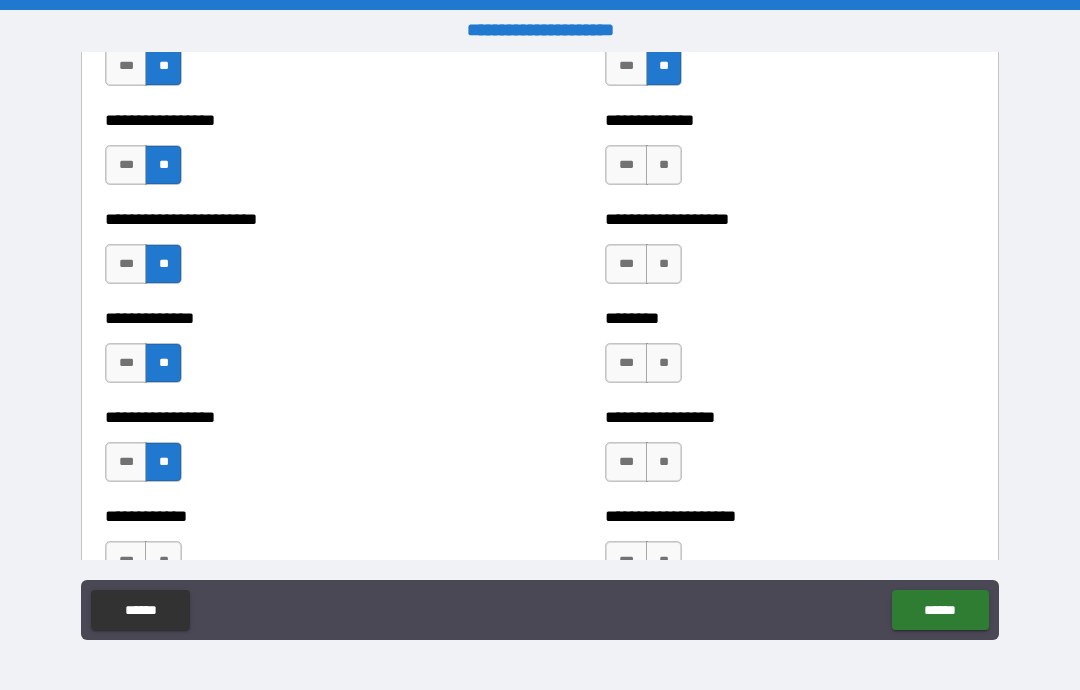 click on "**" at bounding box center (664, 165) 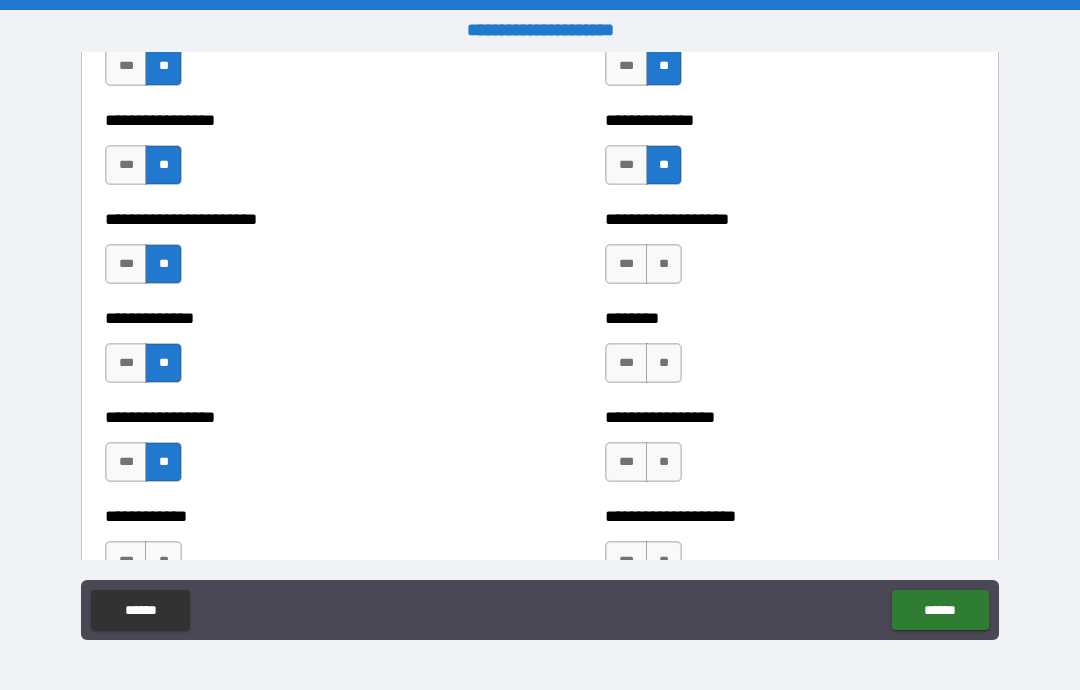 click on "**" at bounding box center (664, 264) 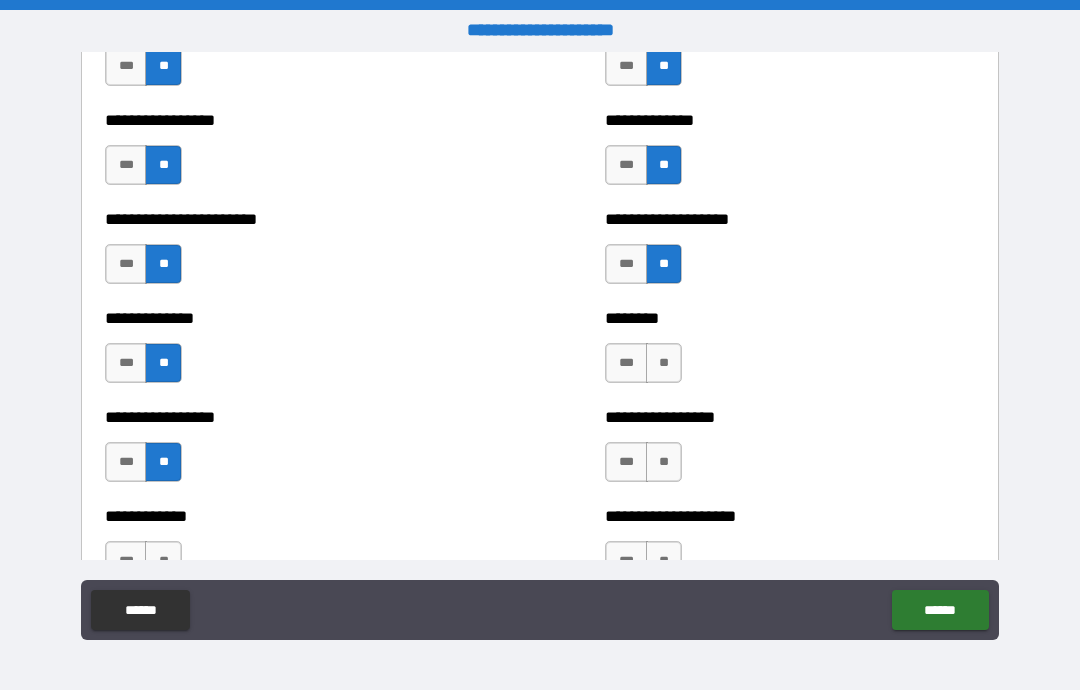 click on "**" at bounding box center (664, 363) 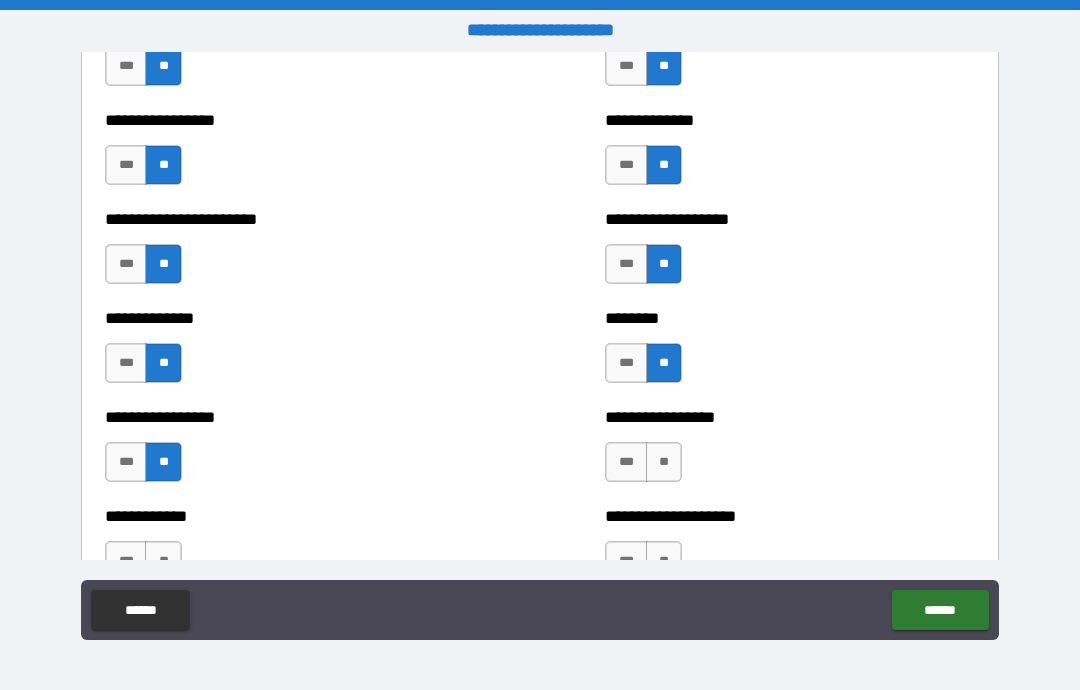 click on "**" at bounding box center [664, 462] 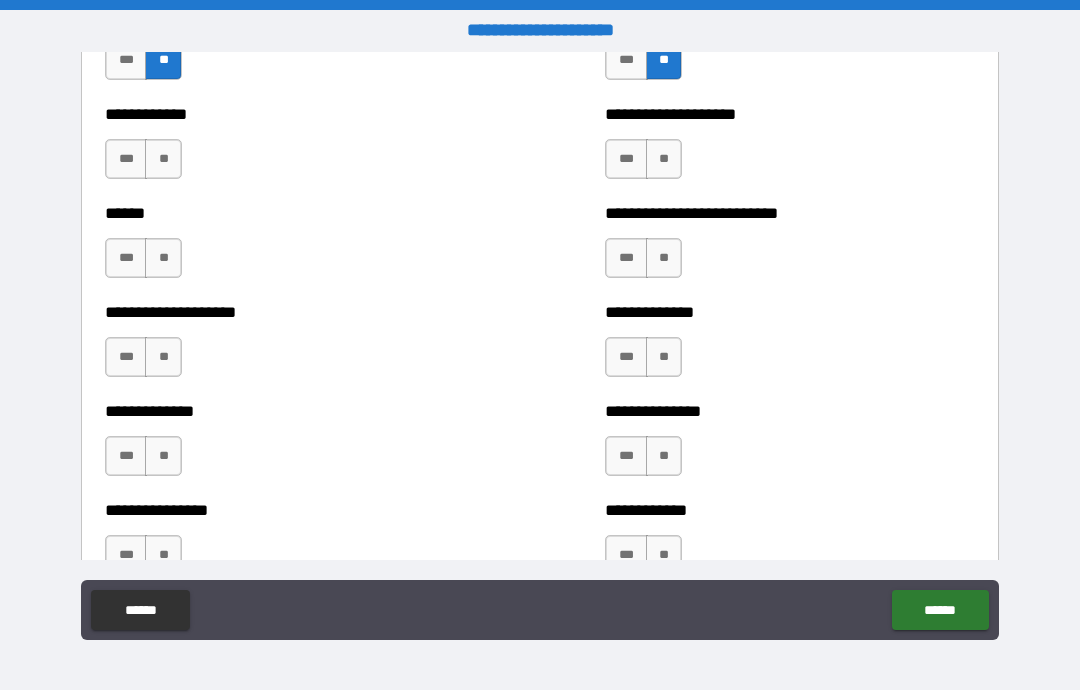 scroll, scrollTop: 4063, scrollLeft: 0, axis: vertical 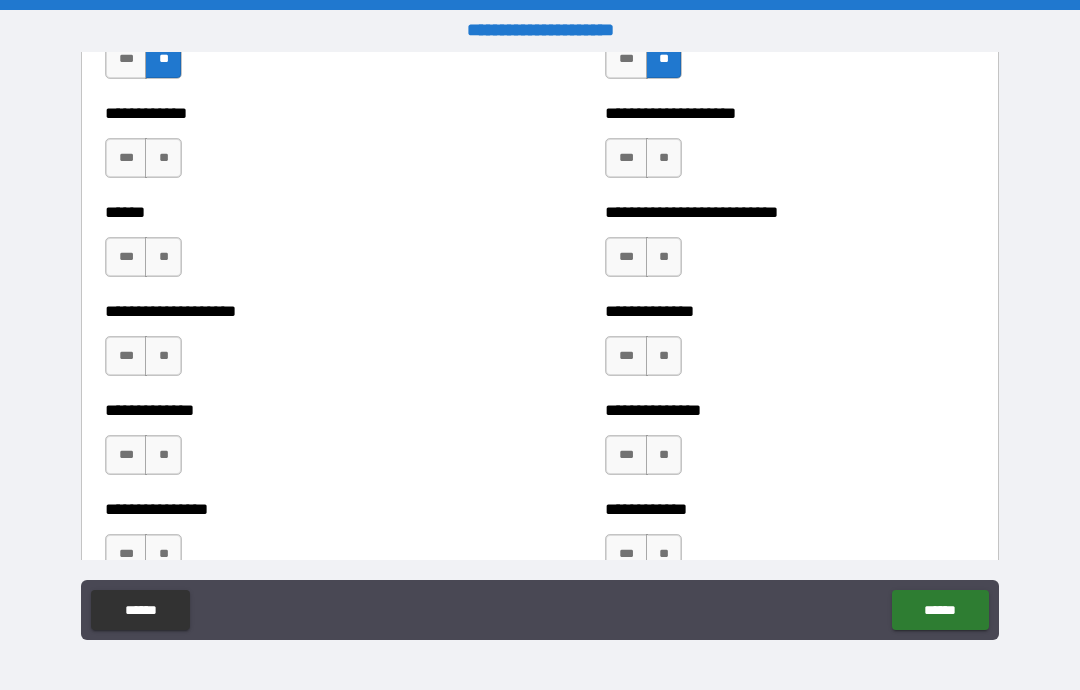 click on "**" at bounding box center [163, 158] 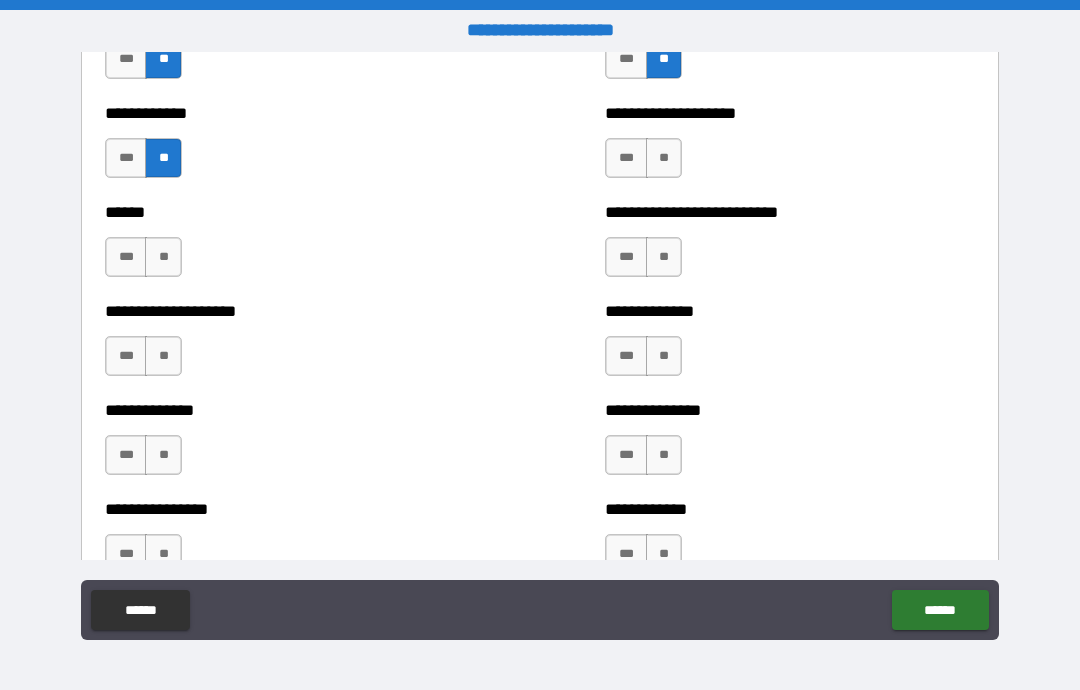 click on "**" at bounding box center (163, 257) 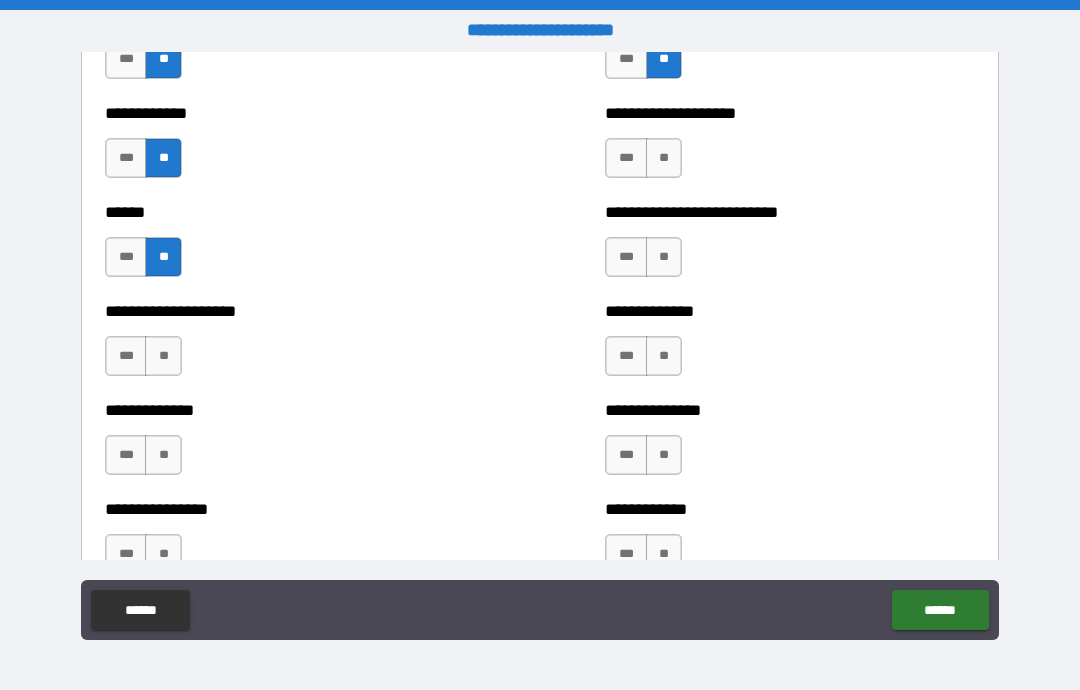click on "**" at bounding box center (163, 356) 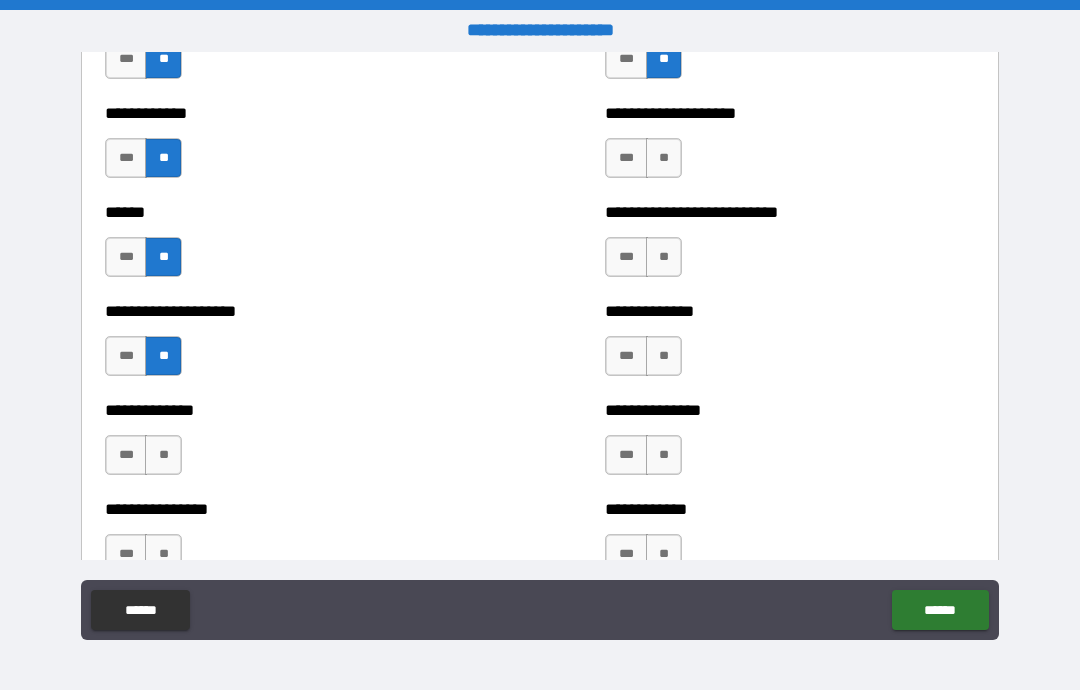 click on "**" at bounding box center [163, 455] 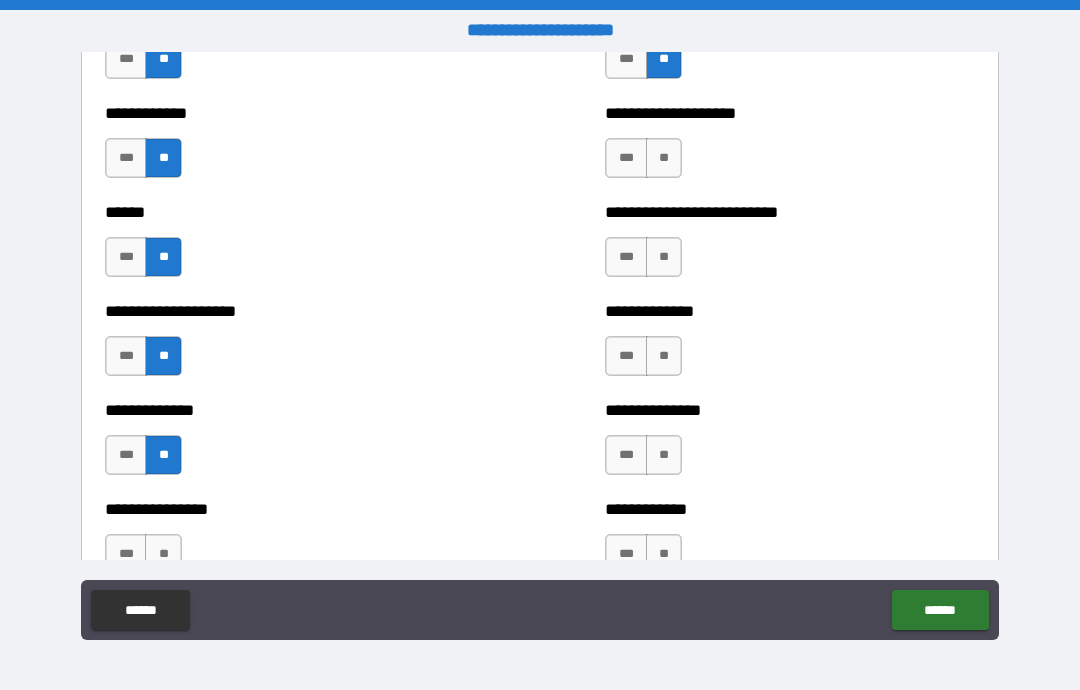 click on "**" at bounding box center (664, 158) 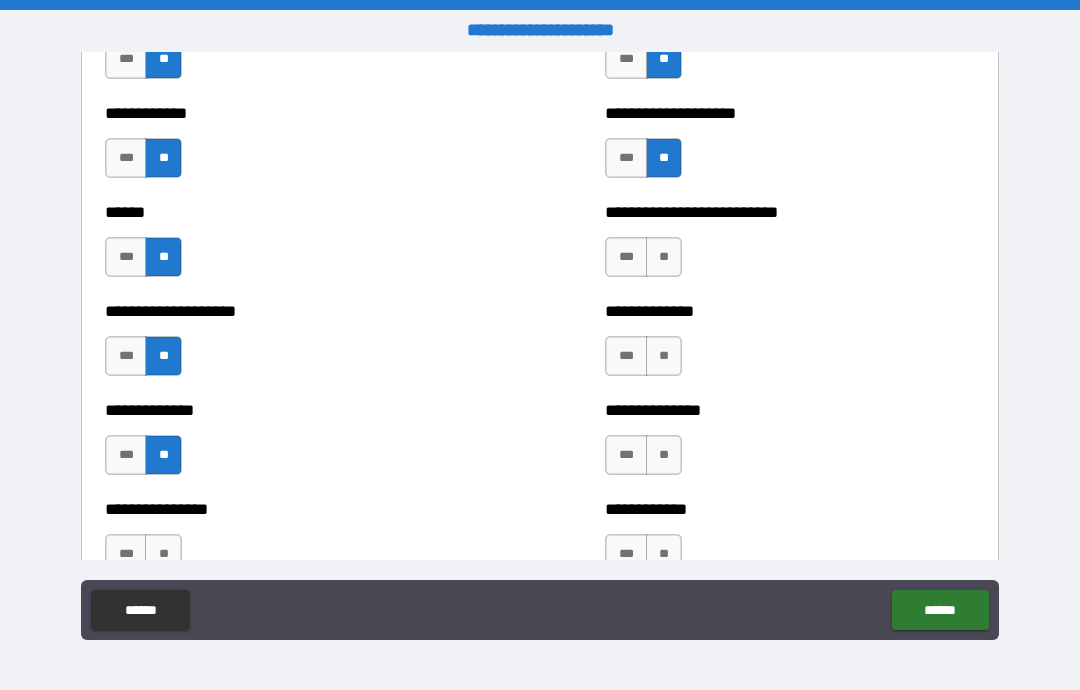 click on "**" at bounding box center [664, 257] 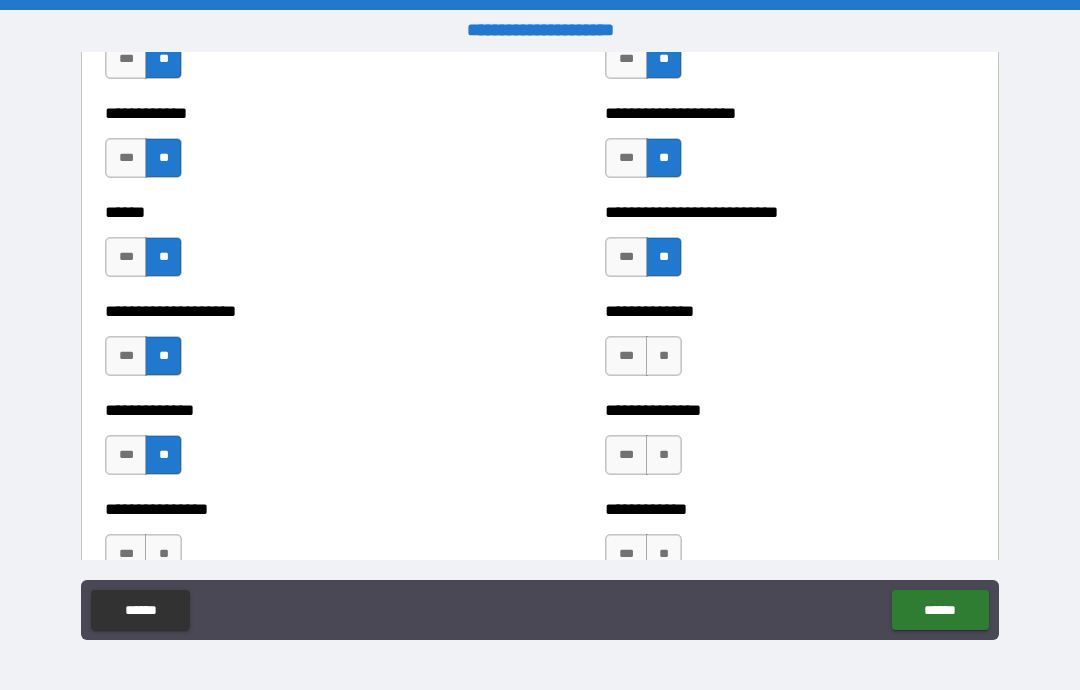 click on "**" at bounding box center [664, 356] 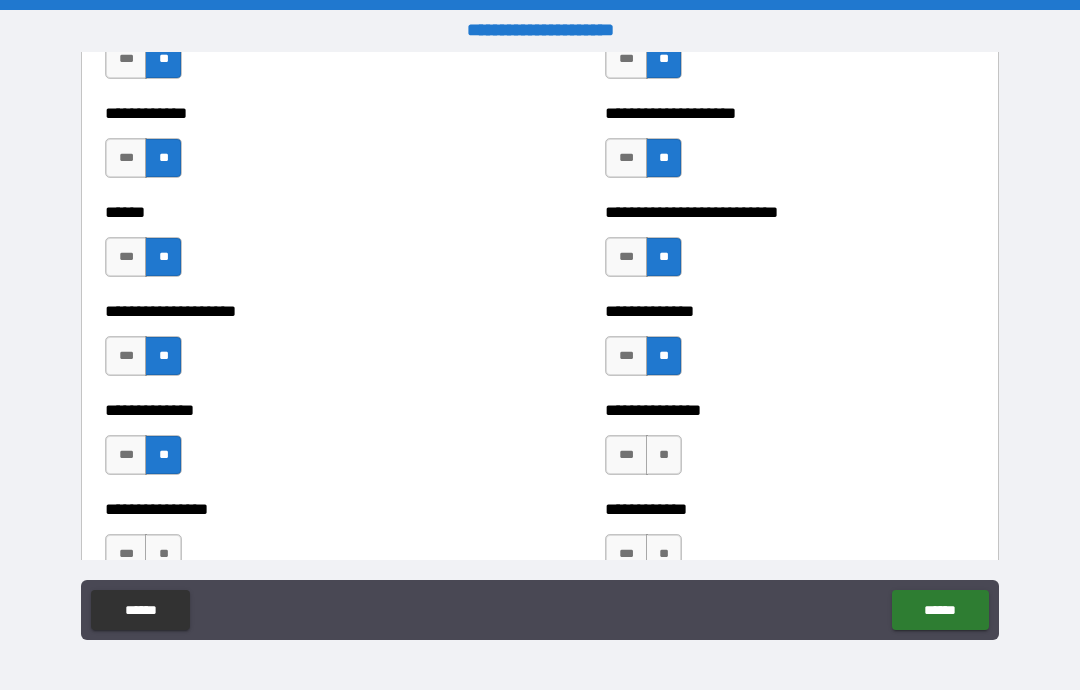 click on "**" at bounding box center [664, 455] 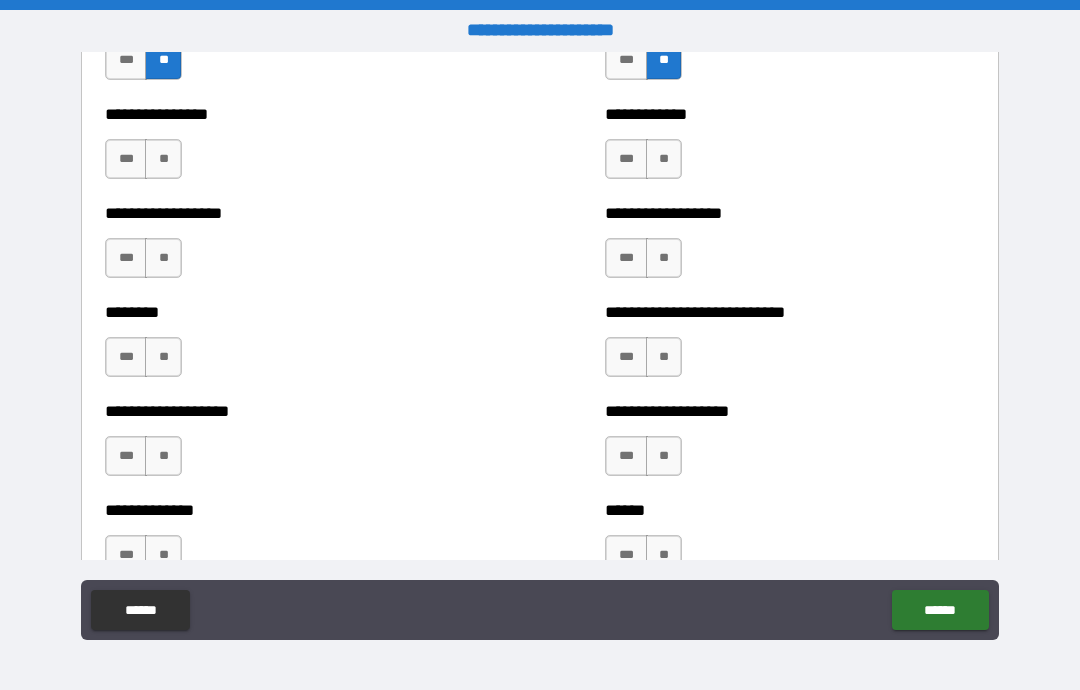 scroll, scrollTop: 4463, scrollLeft: 0, axis: vertical 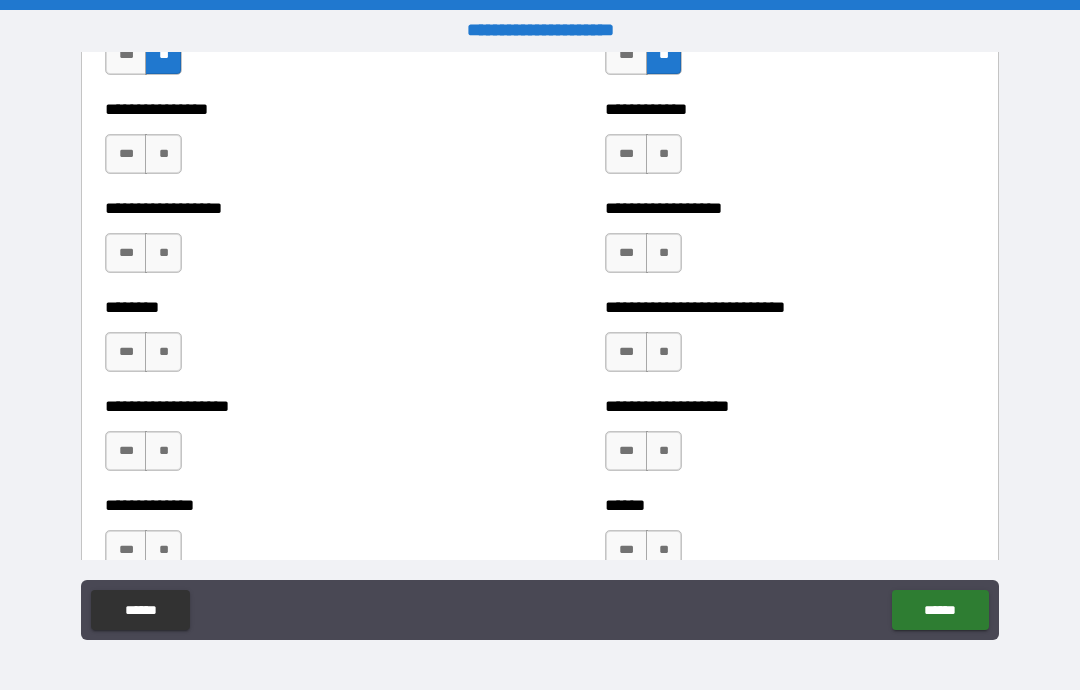 click on "**" at bounding box center (163, 154) 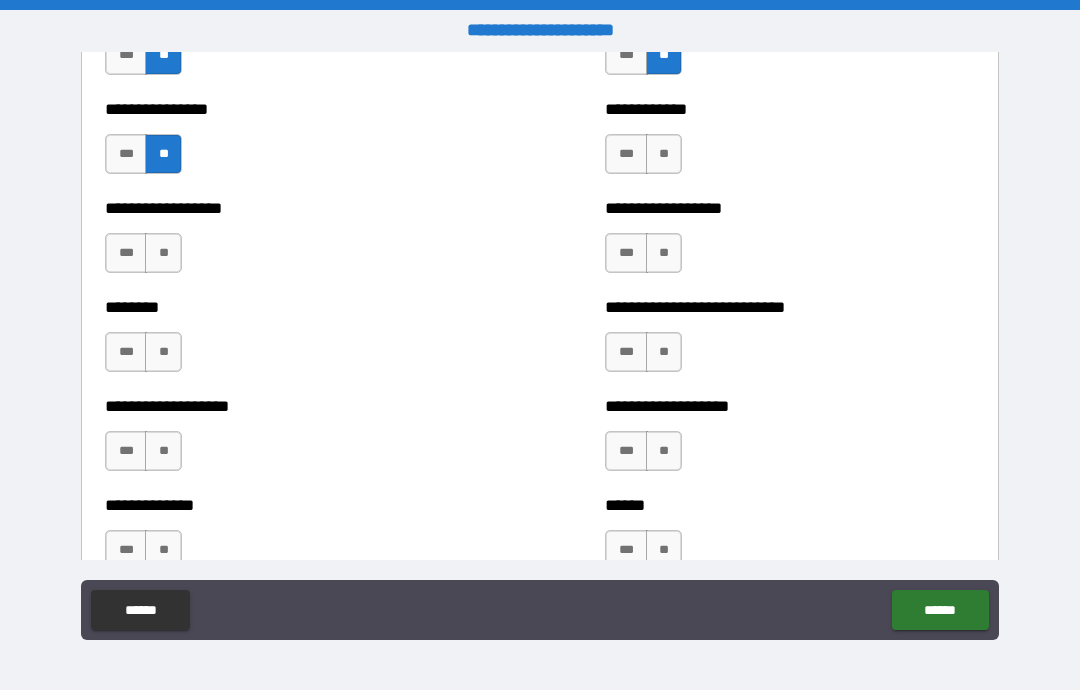 click on "**" at bounding box center [163, 253] 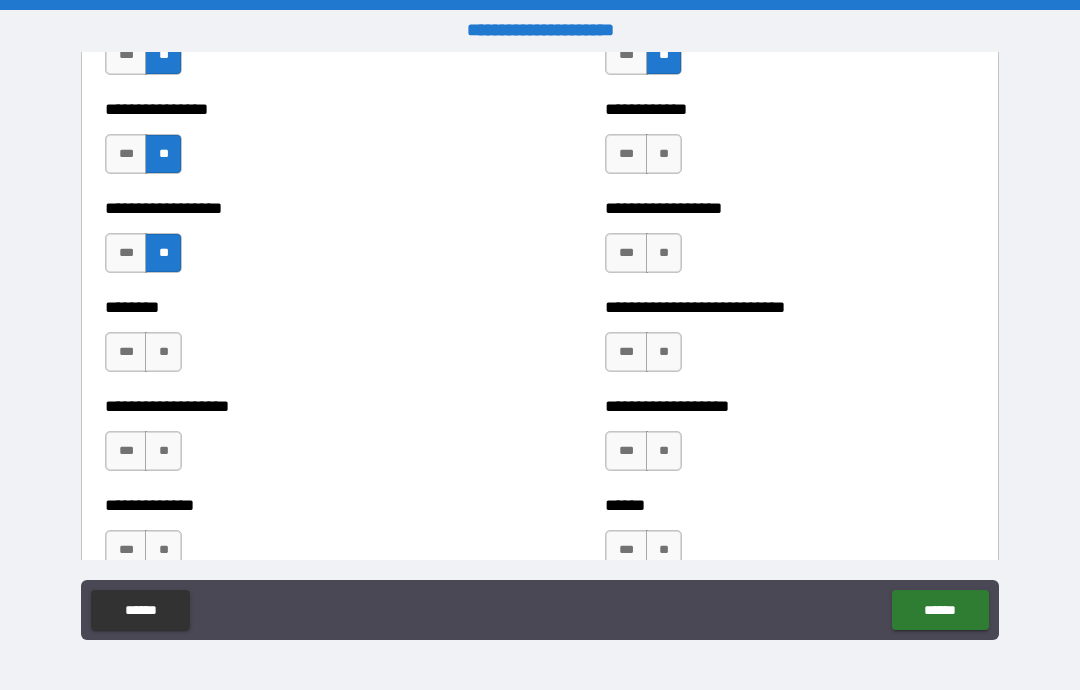 click on "**" at bounding box center [163, 352] 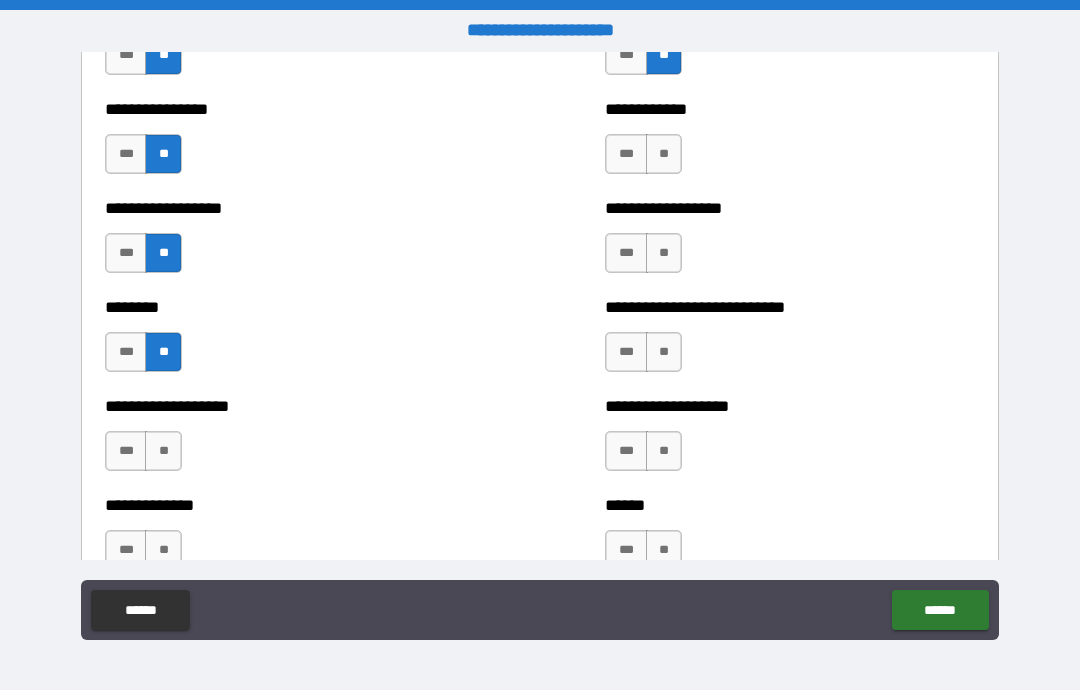 click on "**" at bounding box center (163, 451) 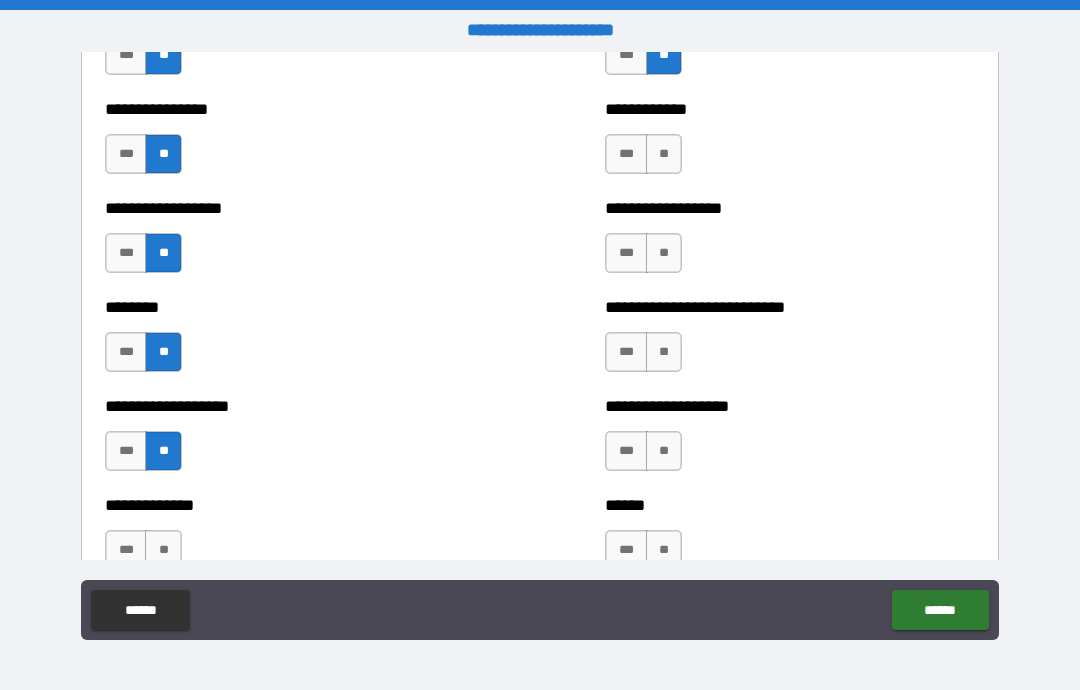 click on "**" at bounding box center [664, 154] 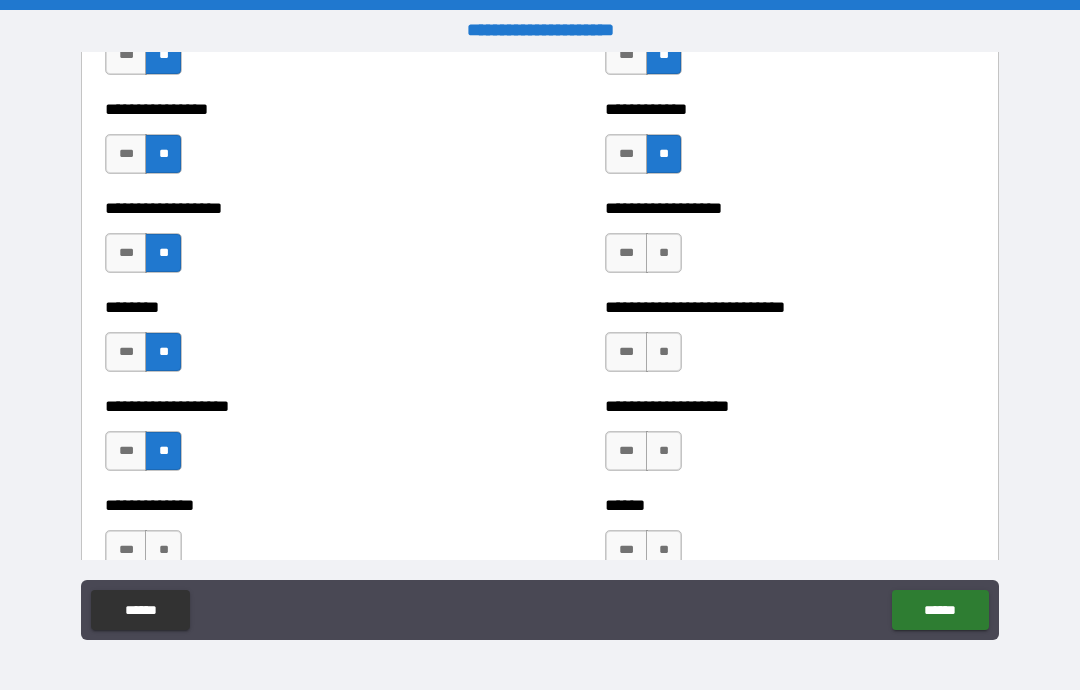 click on "**" at bounding box center (664, 253) 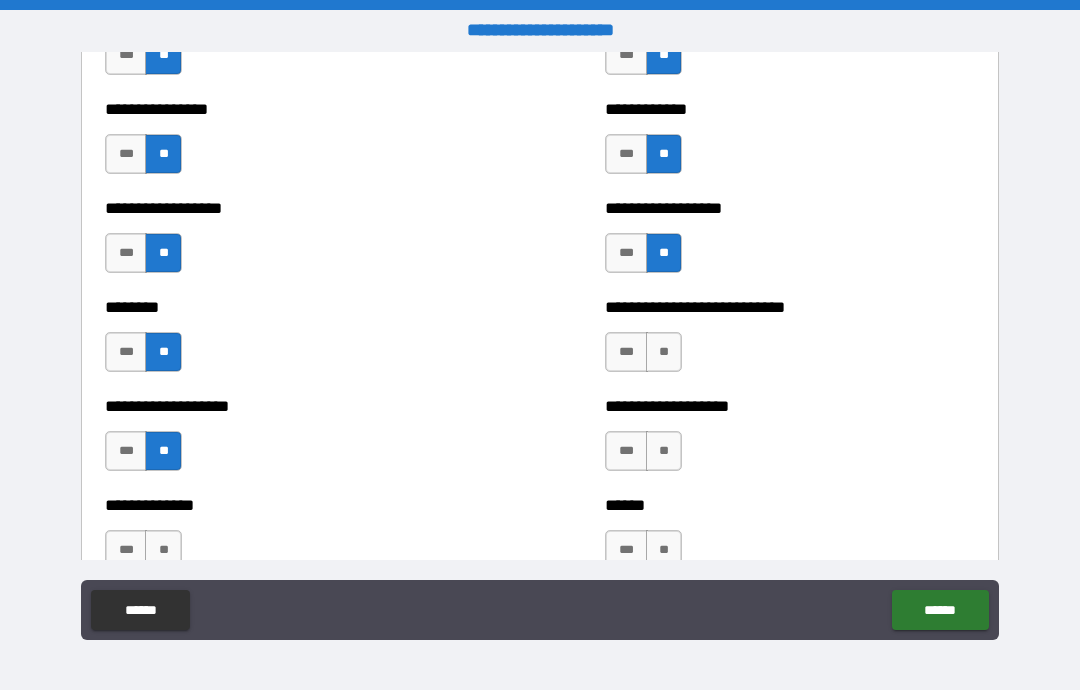 click on "**" at bounding box center [664, 352] 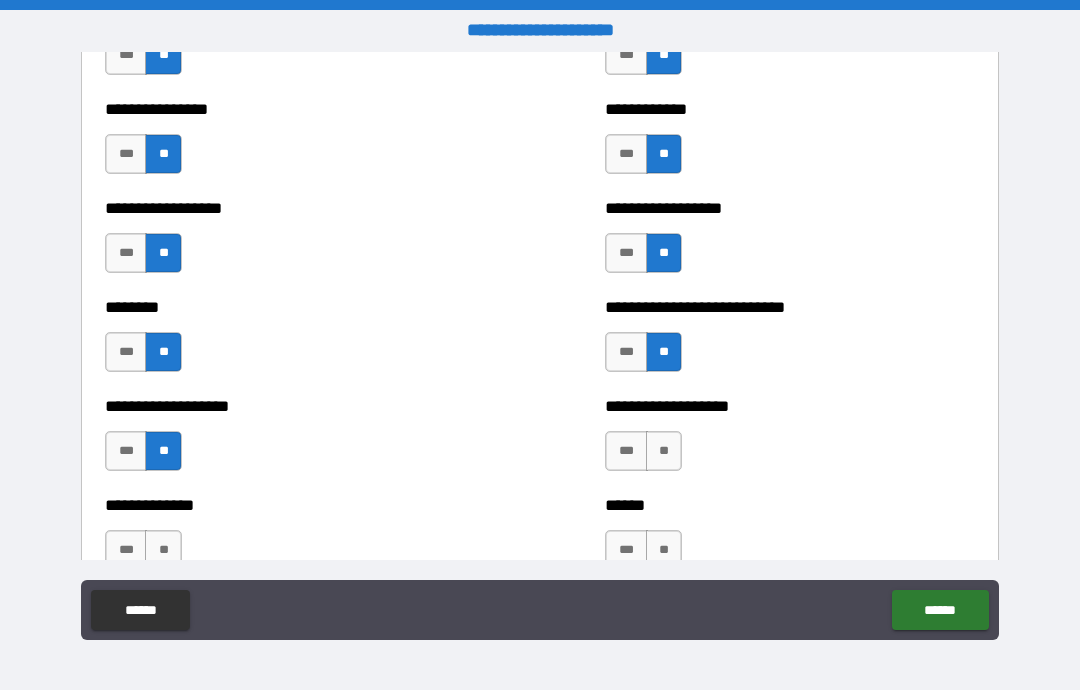 click on "**" at bounding box center (664, 451) 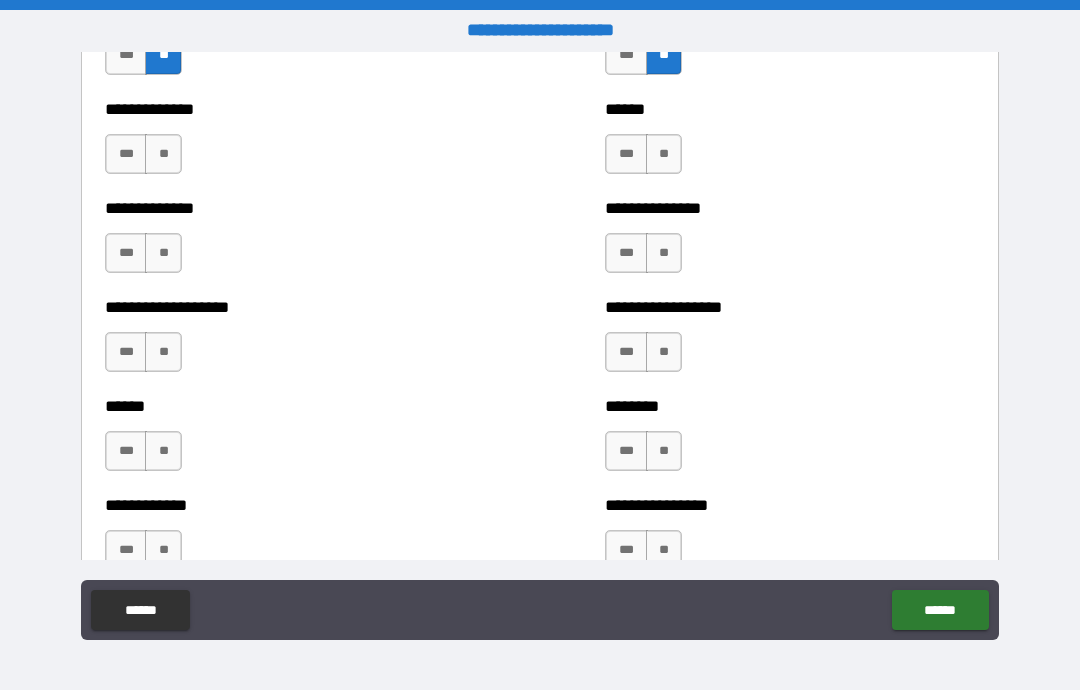 scroll, scrollTop: 4861, scrollLeft: 0, axis: vertical 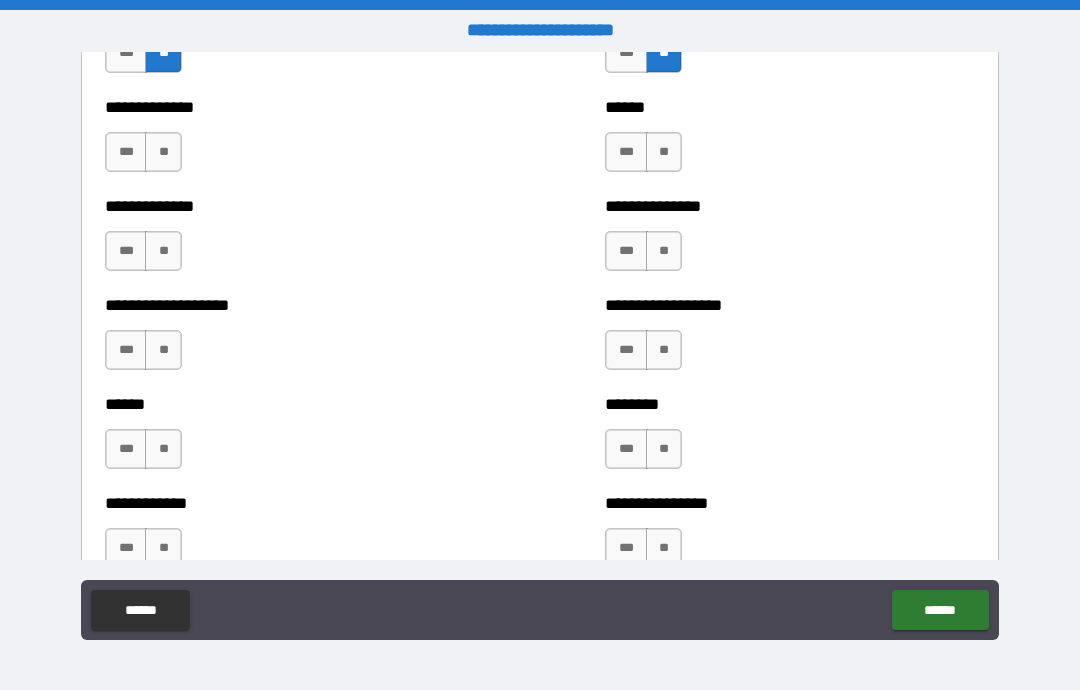 click on "**" at bounding box center [163, 152] 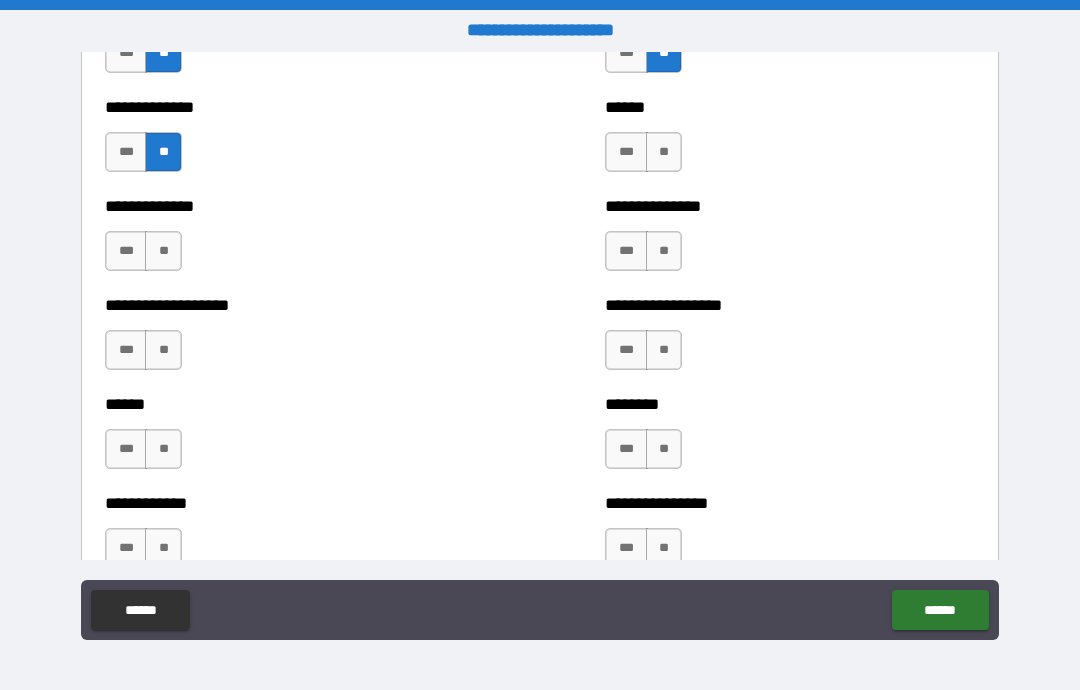 click on "**" at bounding box center [163, 251] 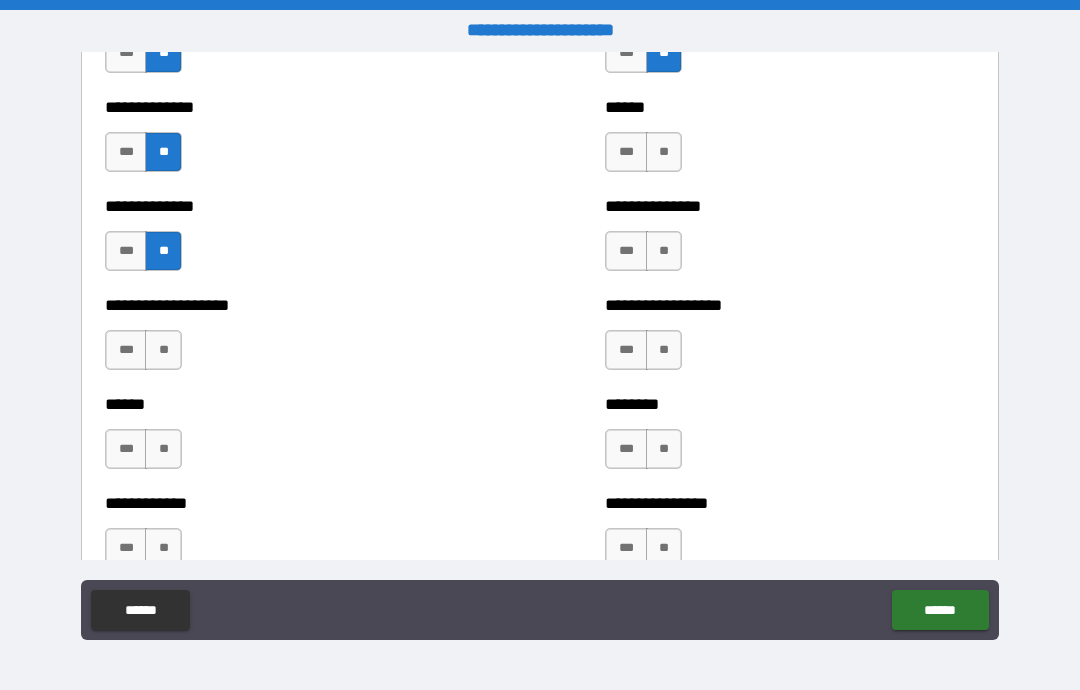 click on "**" at bounding box center [163, 350] 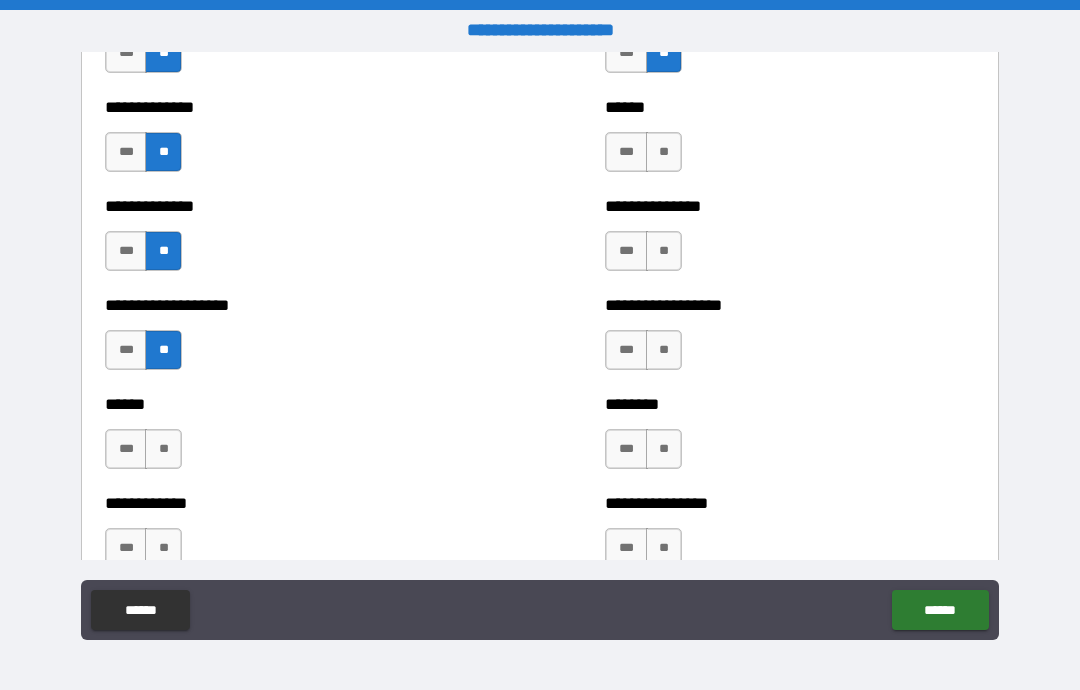 click on "**" at bounding box center [163, 449] 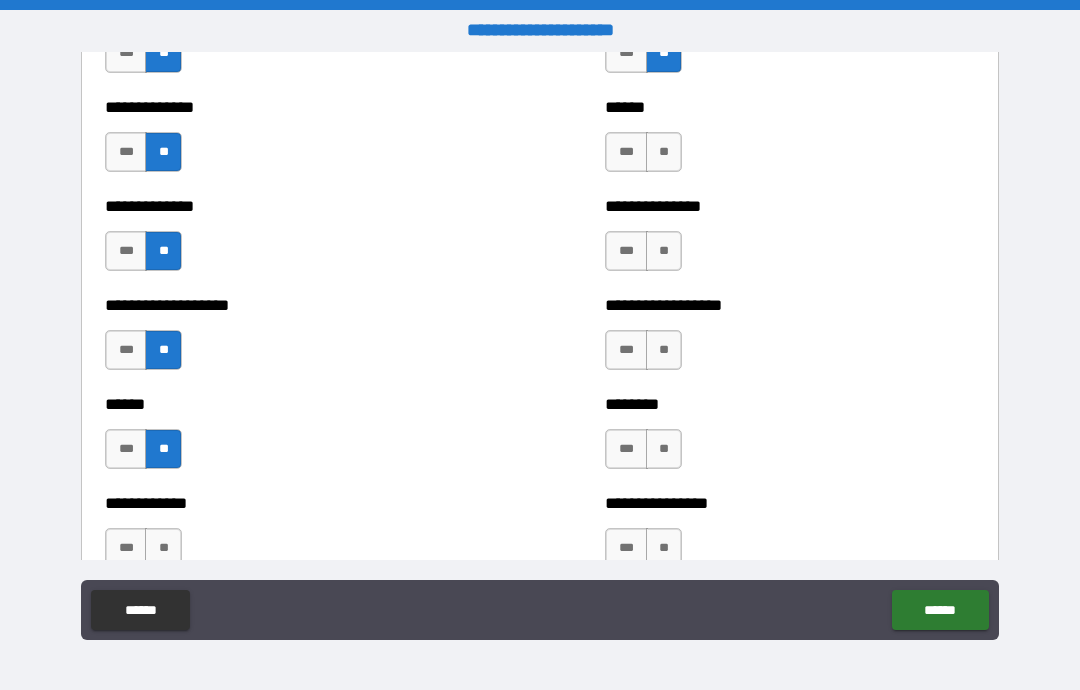 click on "**" at bounding box center [664, 152] 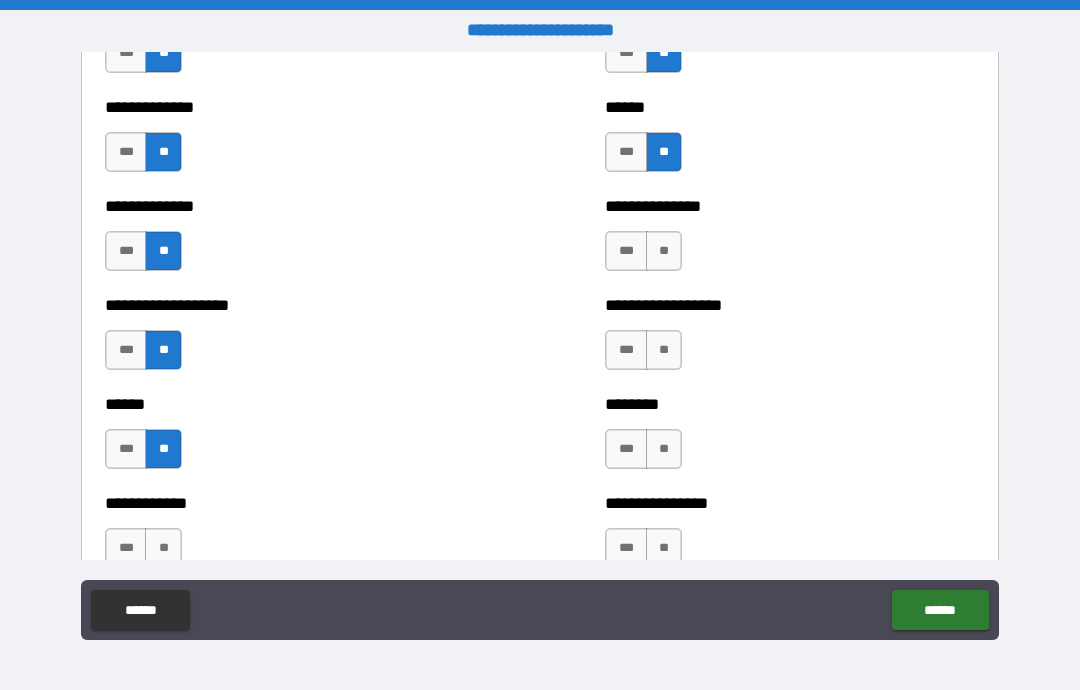 click on "**" at bounding box center (664, 251) 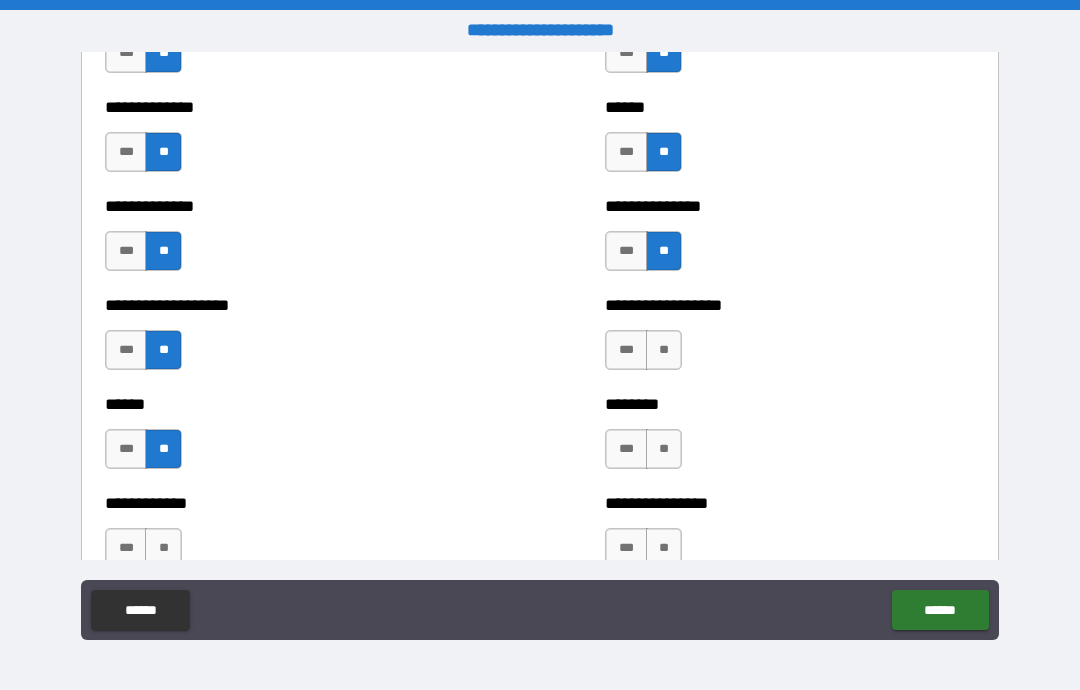 click on "**" at bounding box center [664, 350] 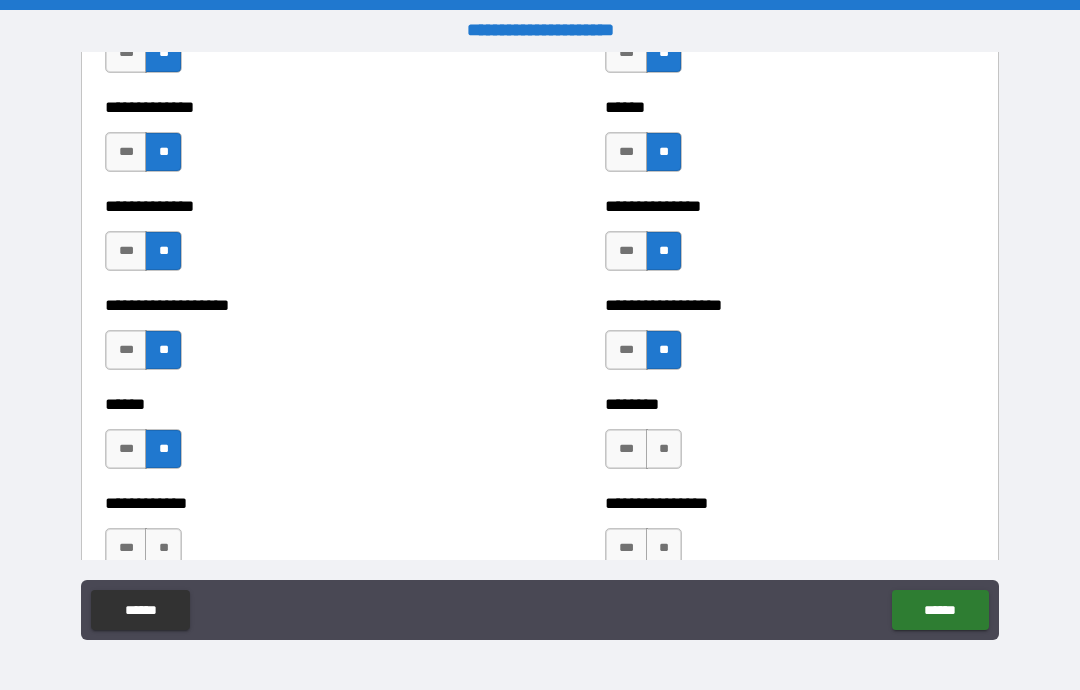 click on "**" at bounding box center [664, 449] 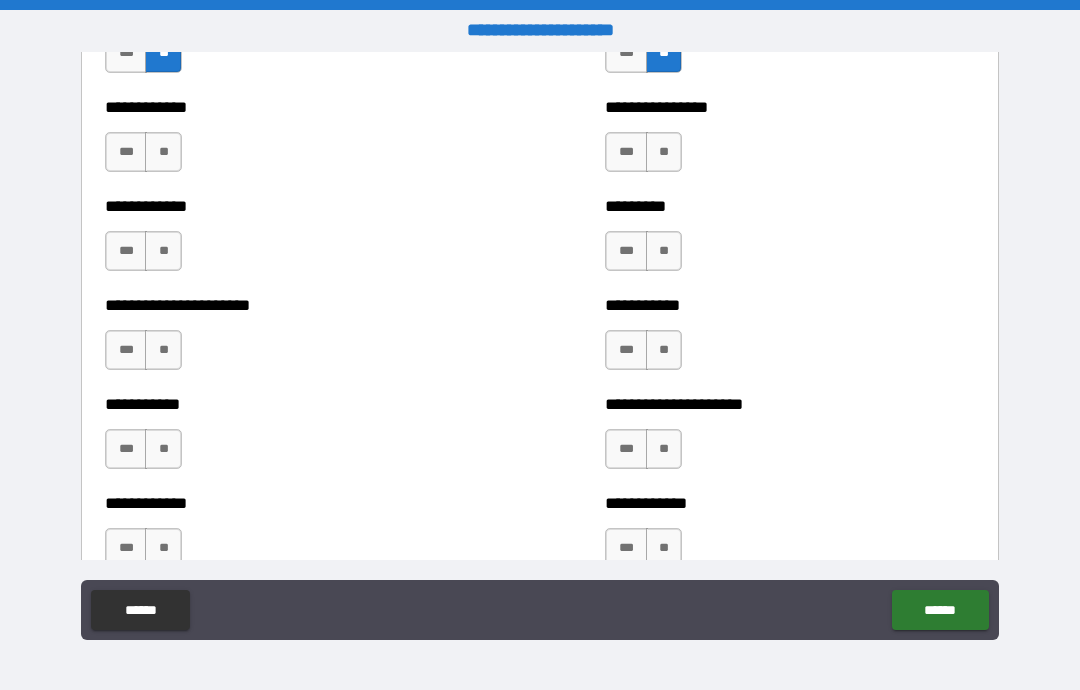 scroll, scrollTop: 5259, scrollLeft: 0, axis: vertical 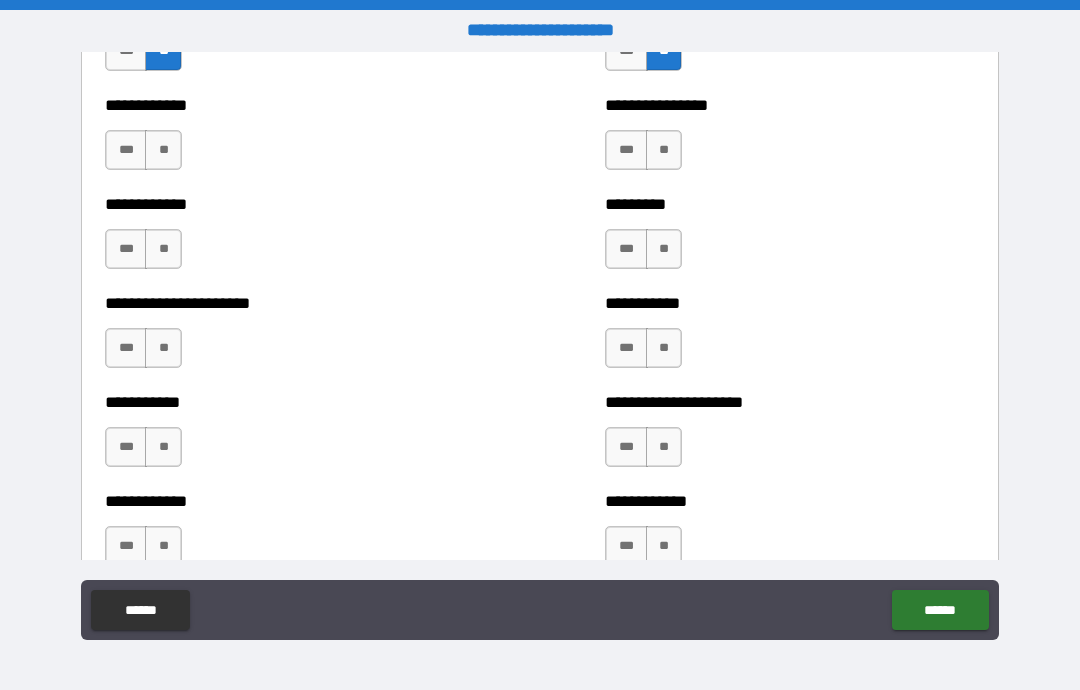 click on "**" at bounding box center (163, 150) 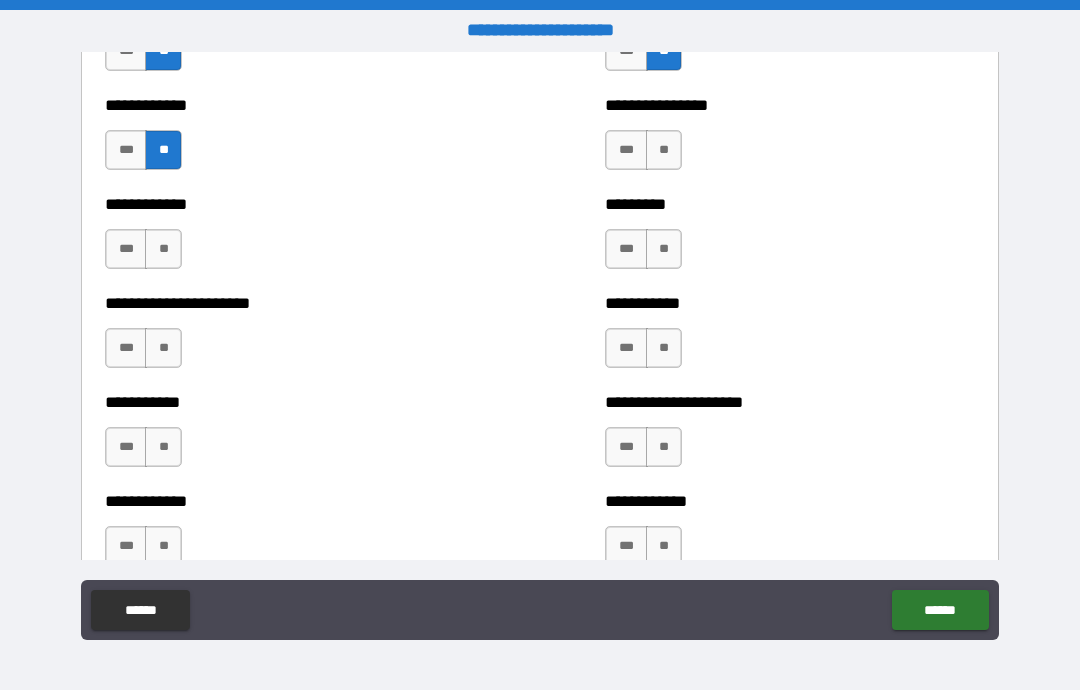 click on "**" at bounding box center (163, 249) 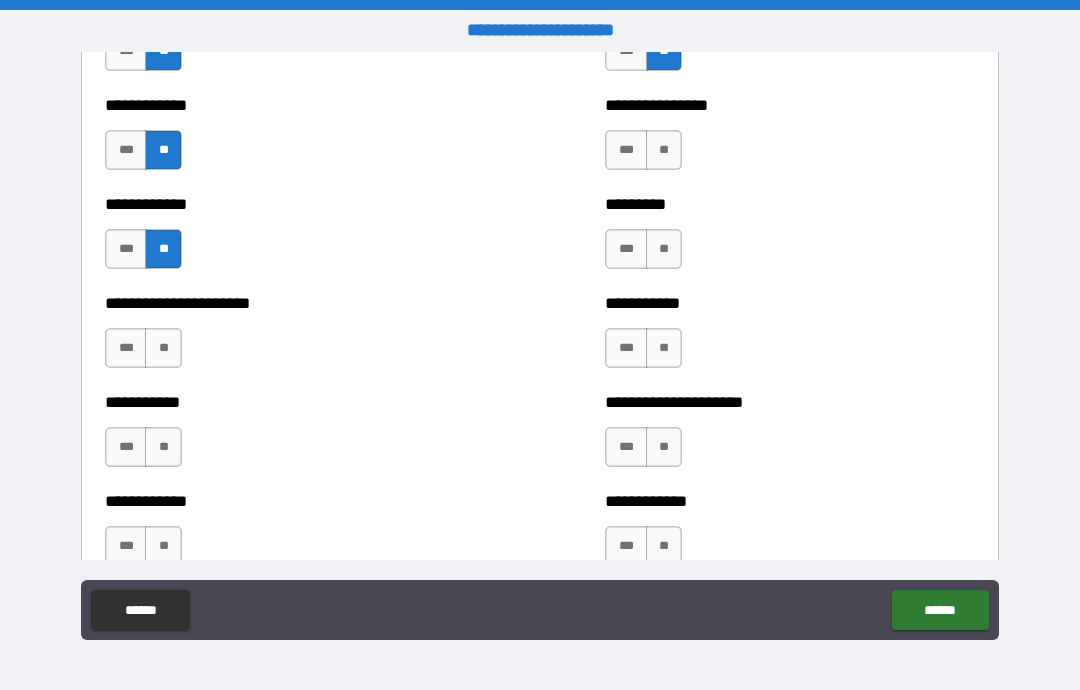 click on "**" at bounding box center [163, 348] 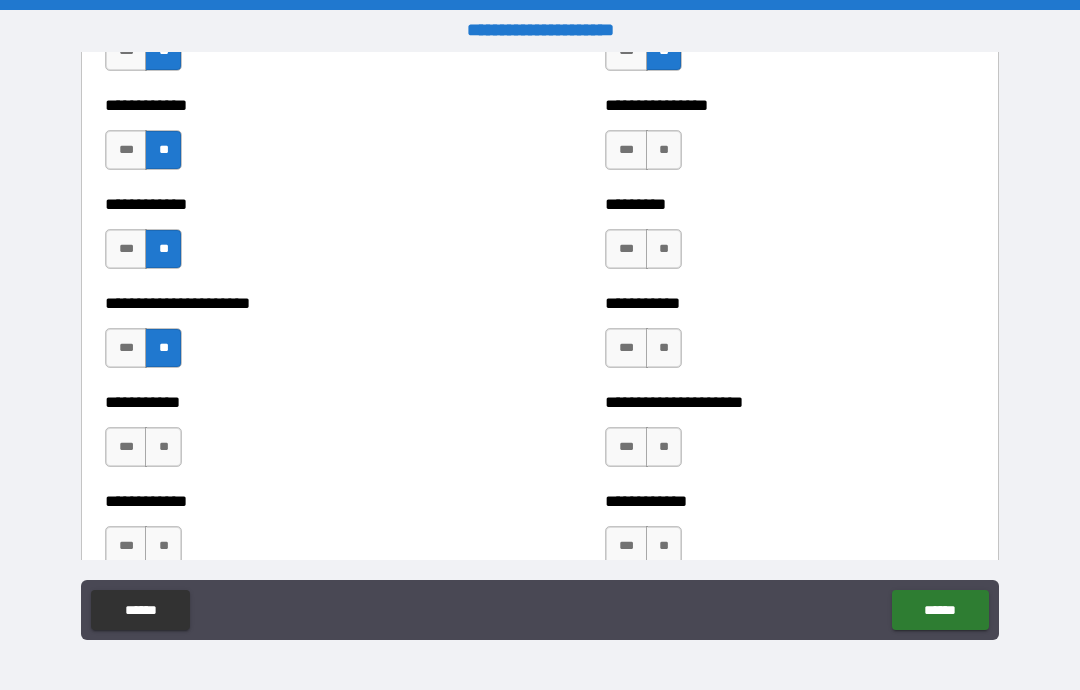 click on "**" at bounding box center [163, 447] 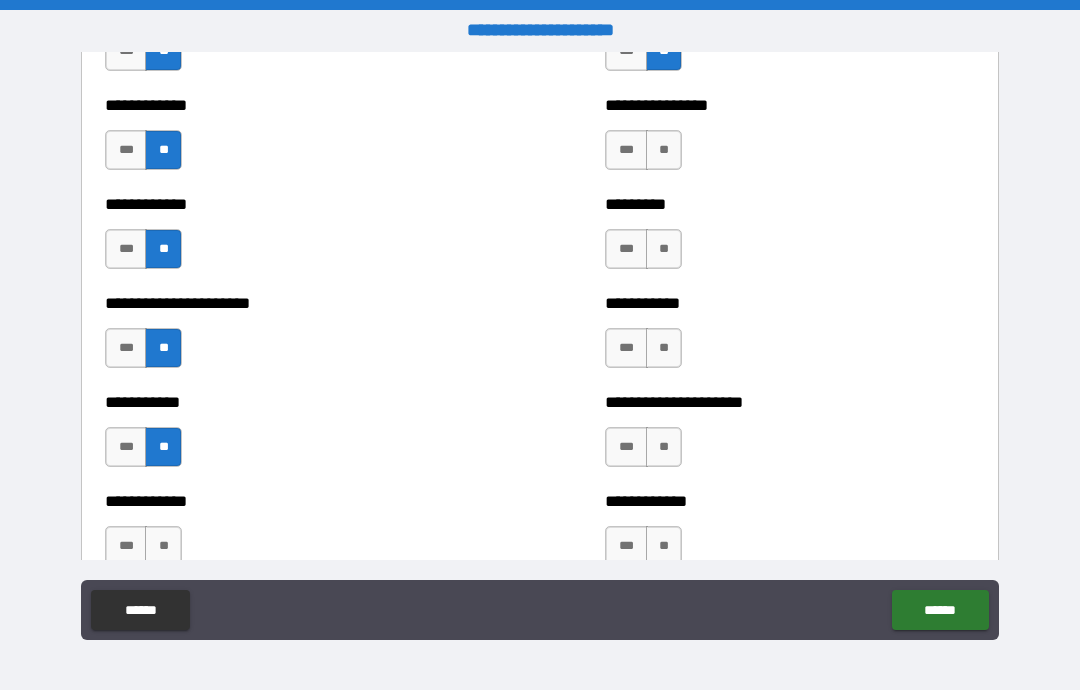 click on "**" at bounding box center [664, 150] 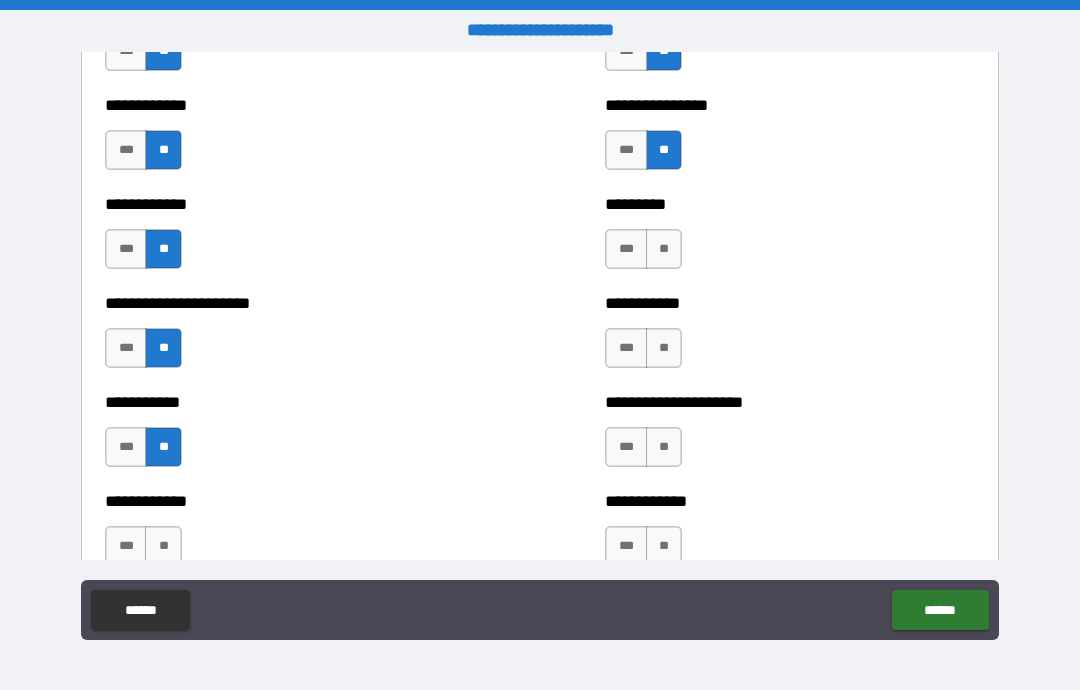 click on "**" at bounding box center [664, 249] 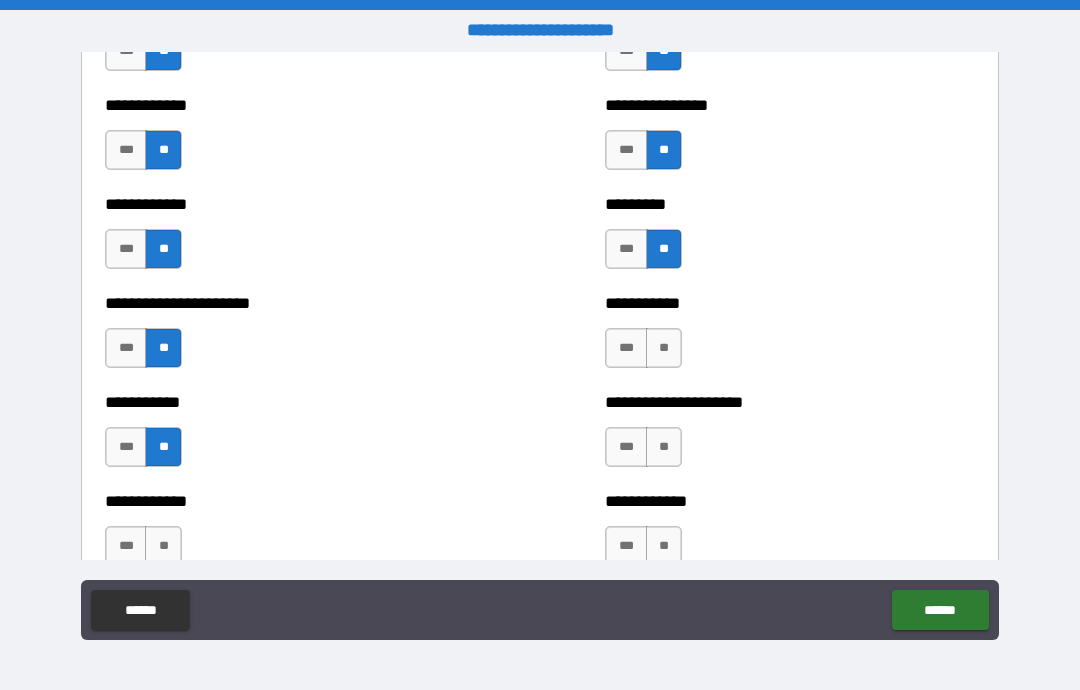 click on "**" at bounding box center [664, 348] 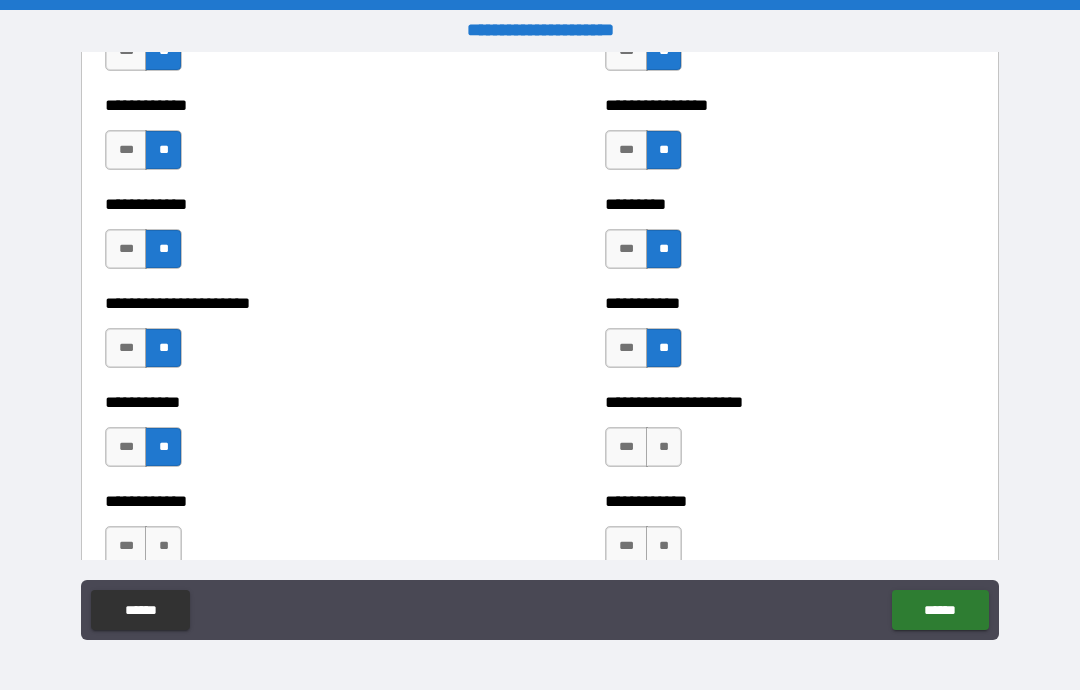 click on "**" at bounding box center [664, 447] 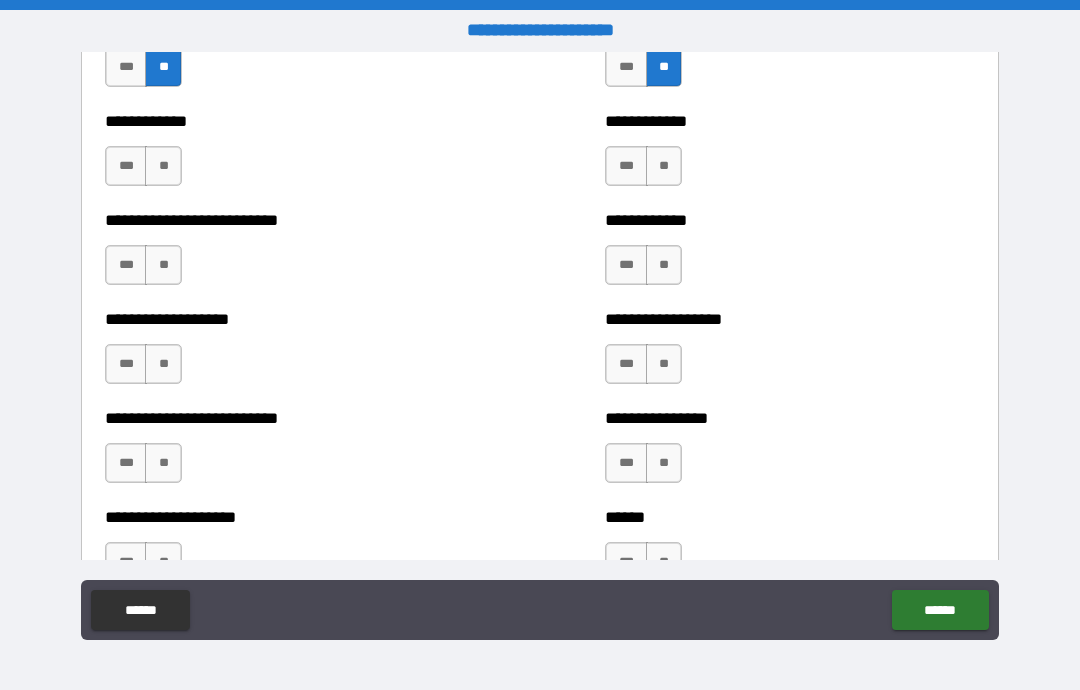 scroll, scrollTop: 5638, scrollLeft: 0, axis: vertical 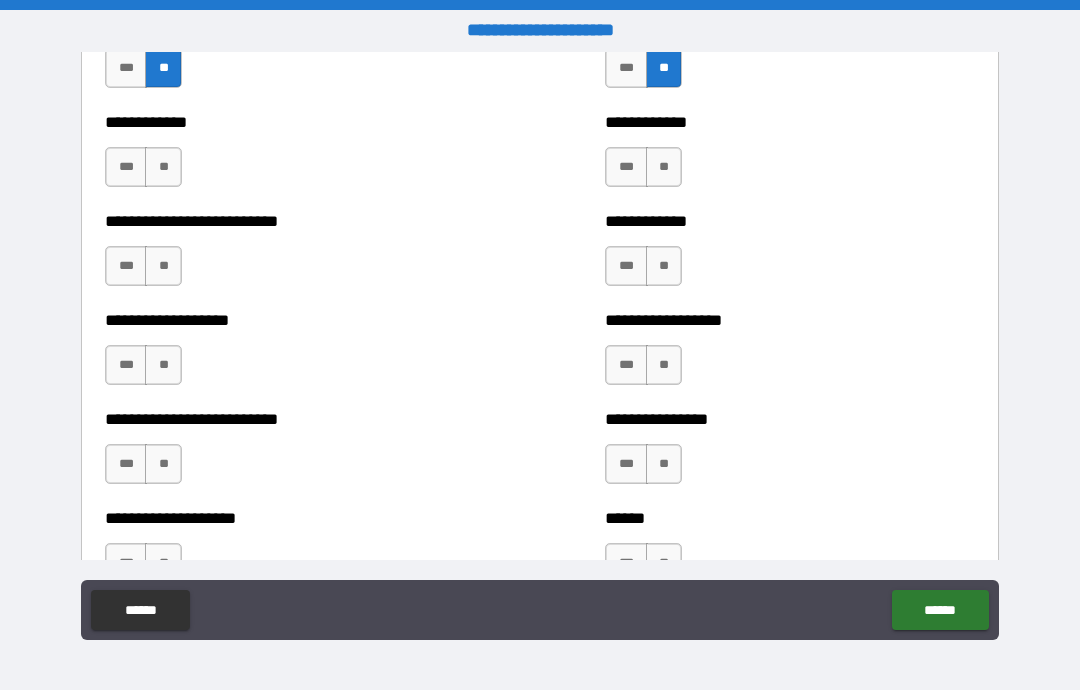 click on "**" at bounding box center (163, 167) 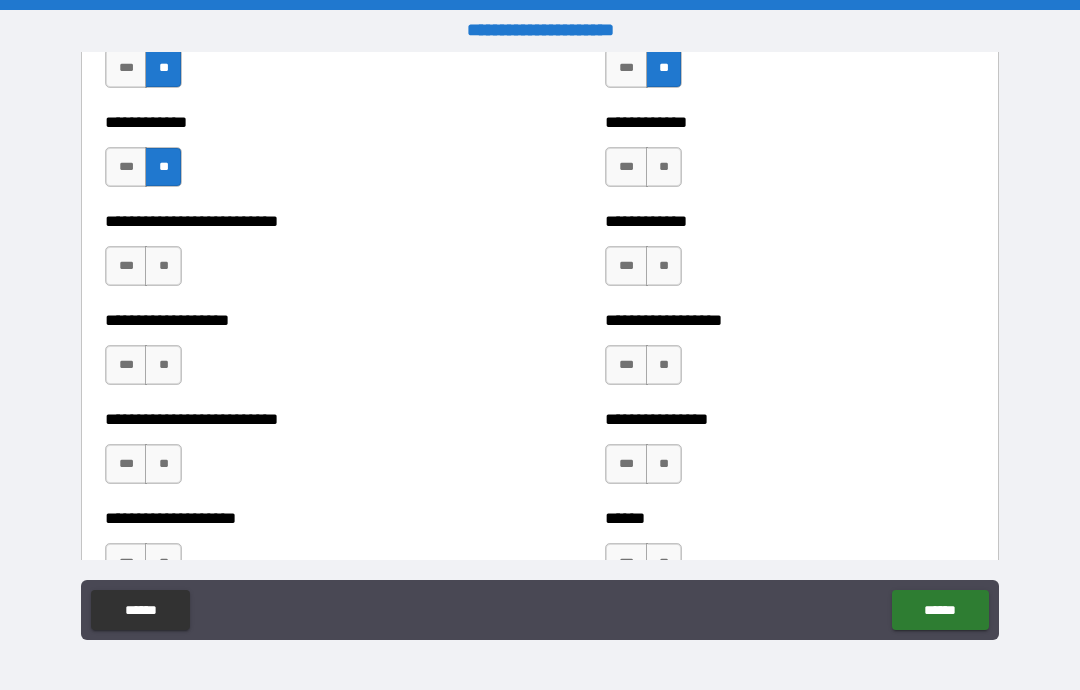 click on "**" at bounding box center (163, 266) 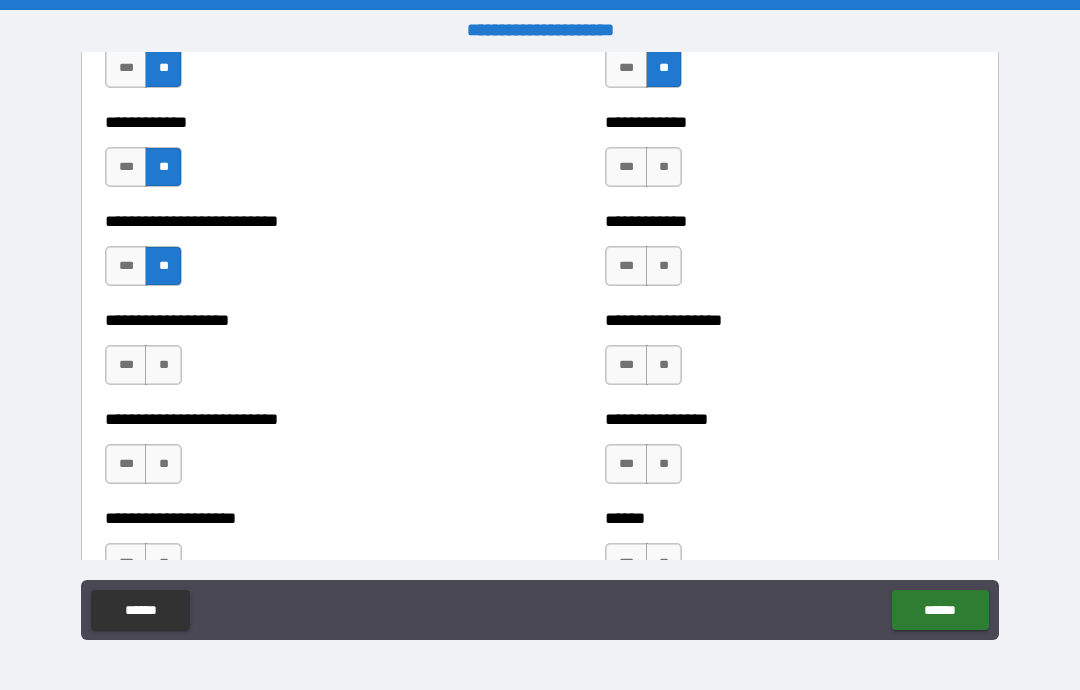 click on "**" at bounding box center (163, 365) 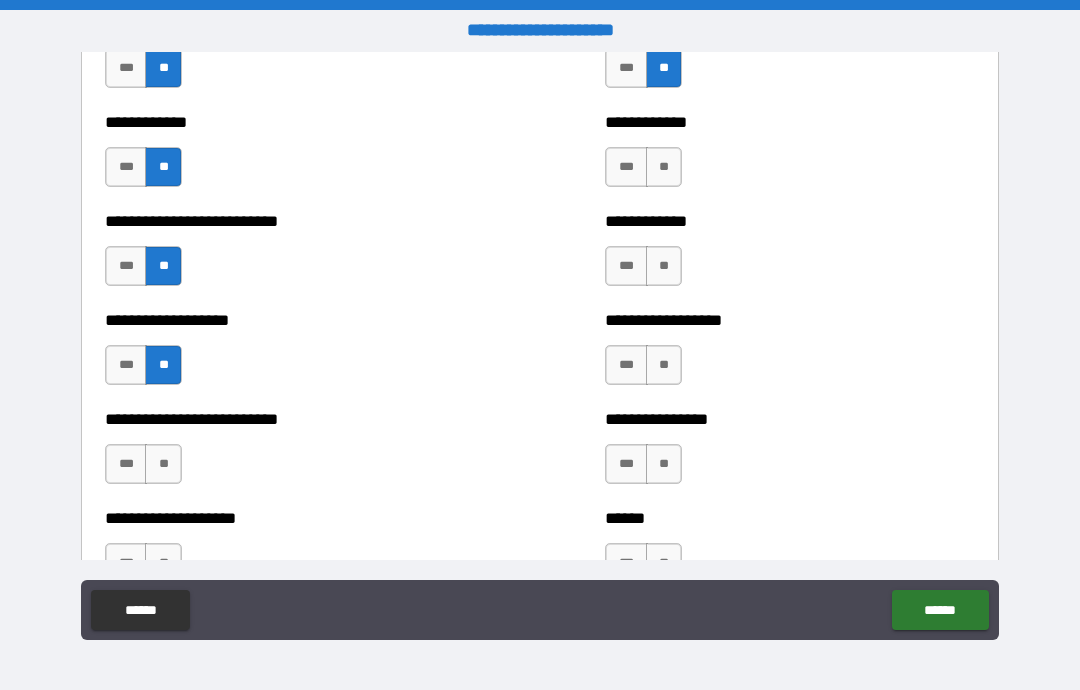 click on "**" at bounding box center [163, 464] 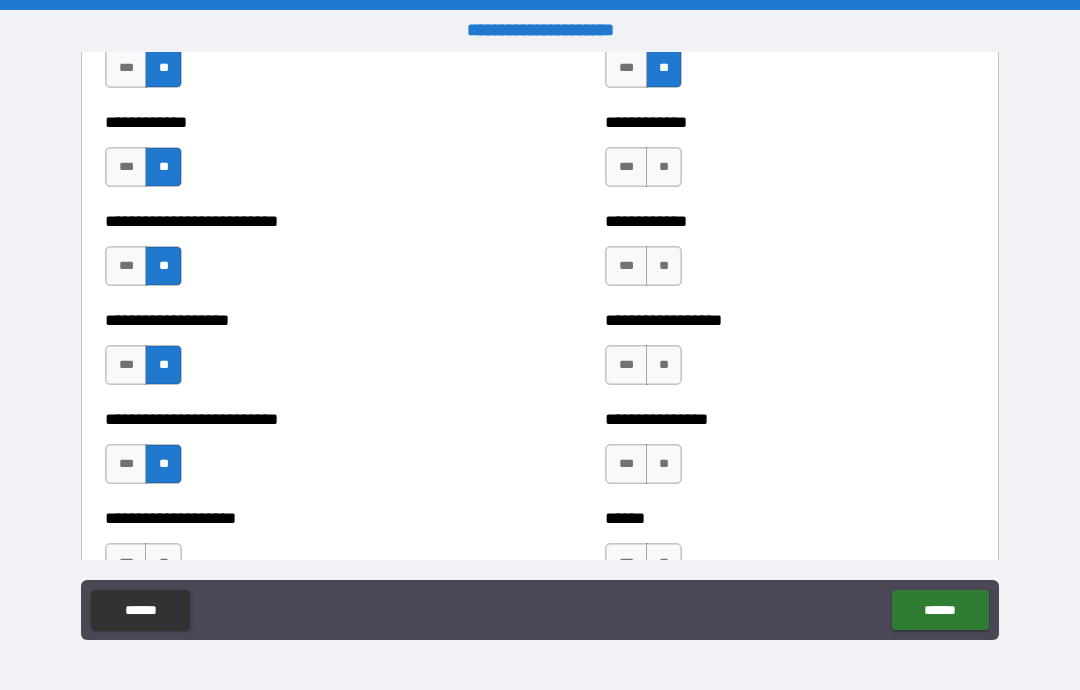 click on "**" at bounding box center (664, 167) 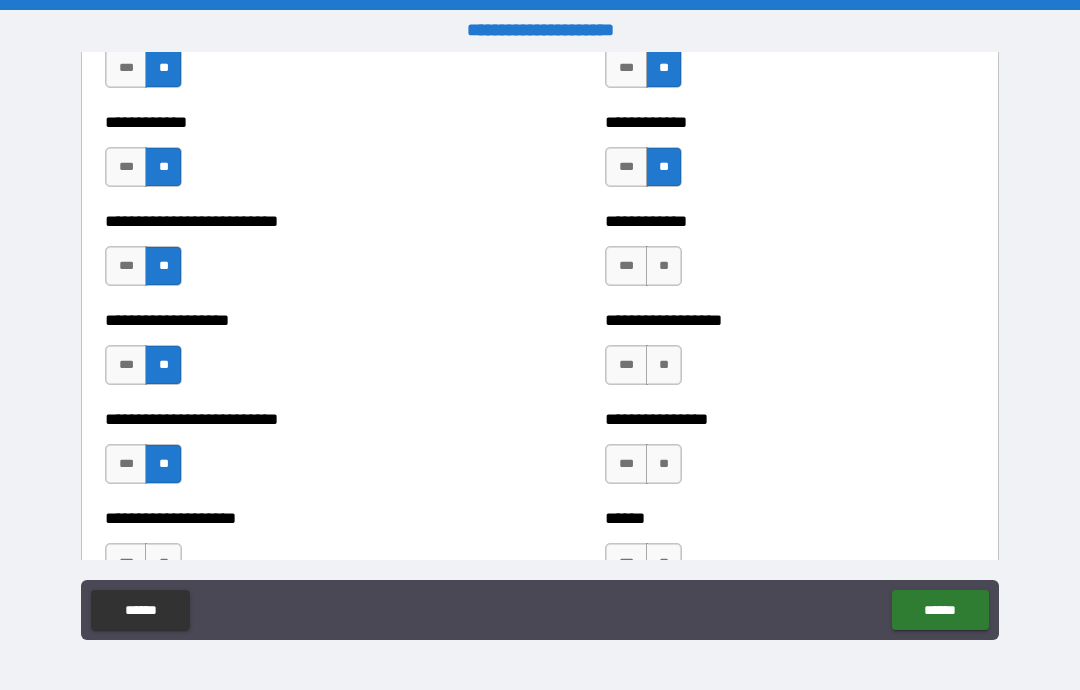 click on "**" at bounding box center (664, 266) 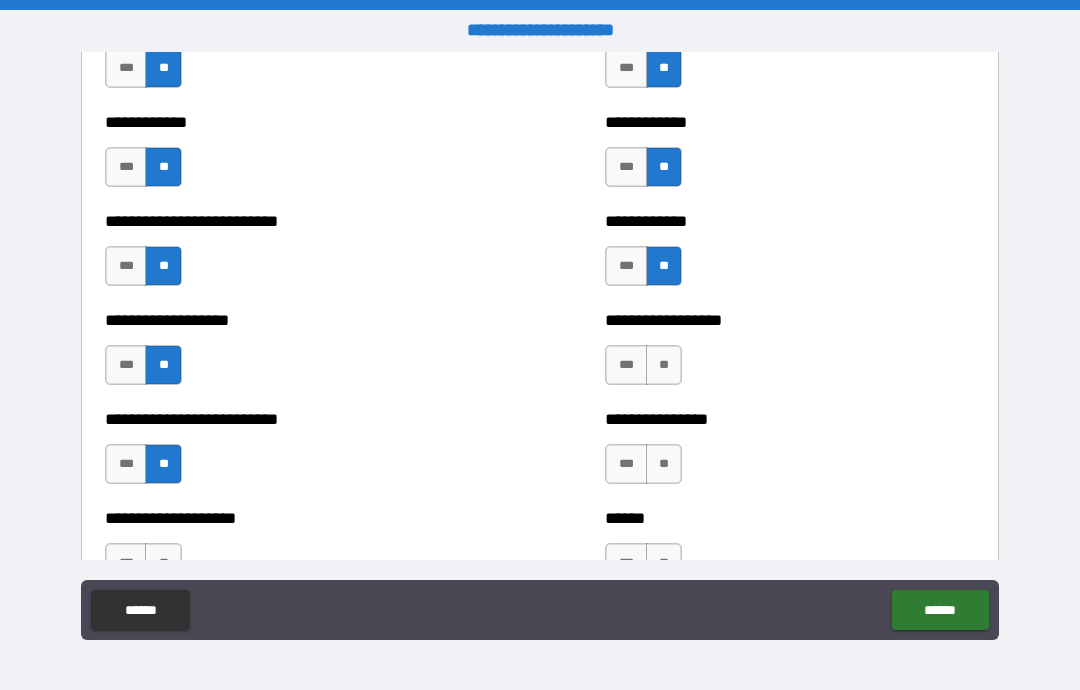 click on "**" at bounding box center (664, 464) 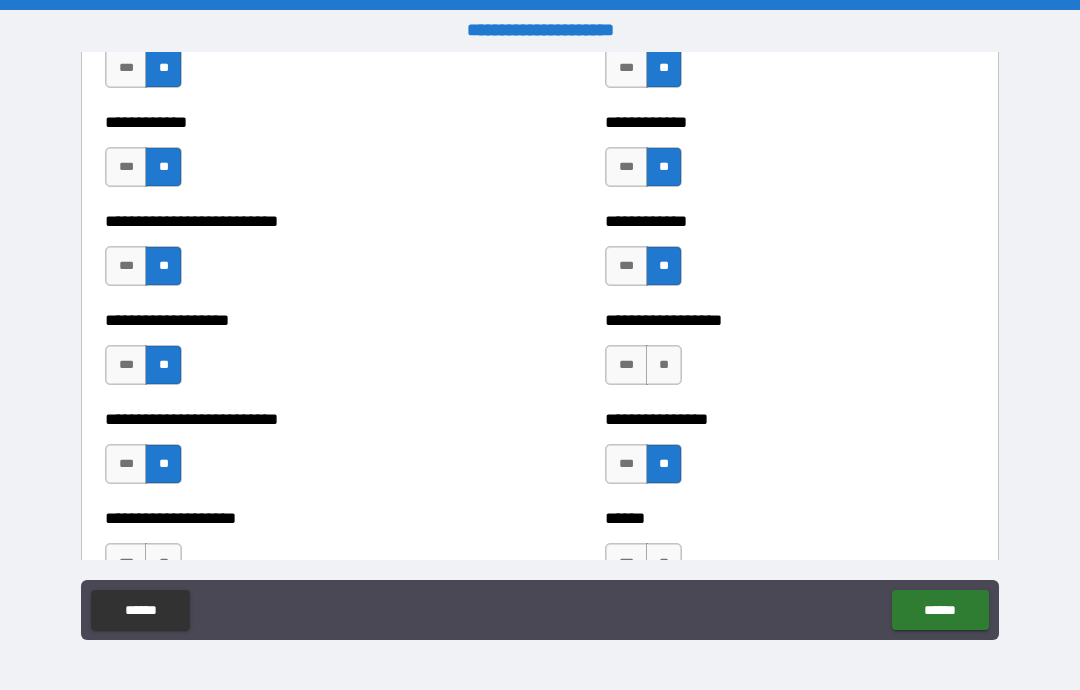 click on "**" at bounding box center [664, 365] 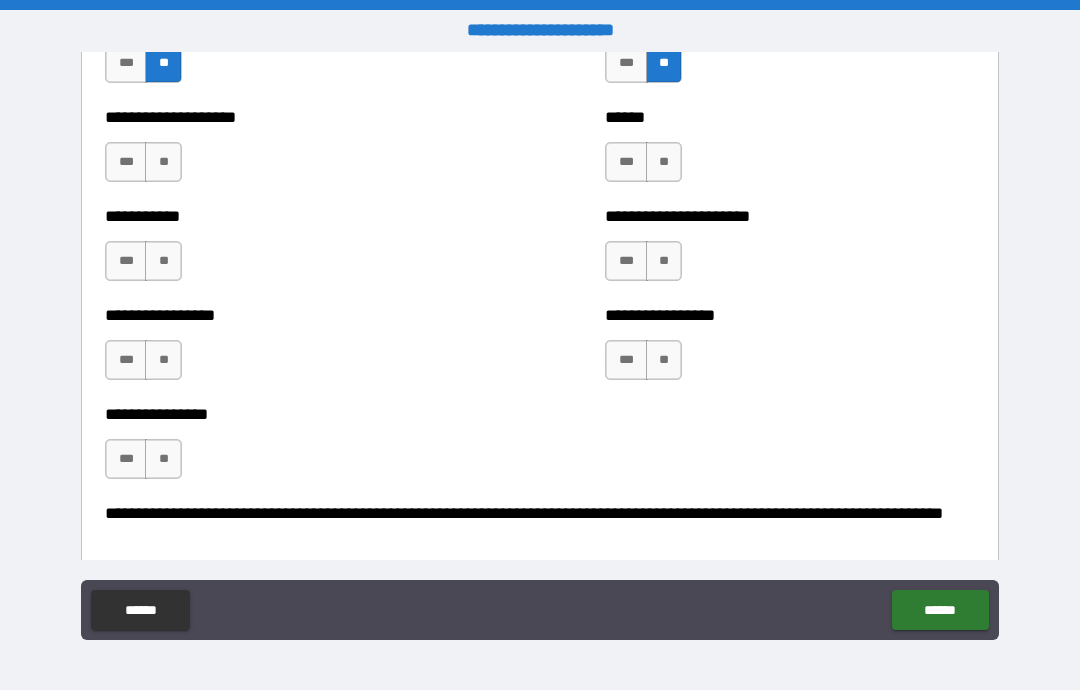 scroll, scrollTop: 6046, scrollLeft: 0, axis: vertical 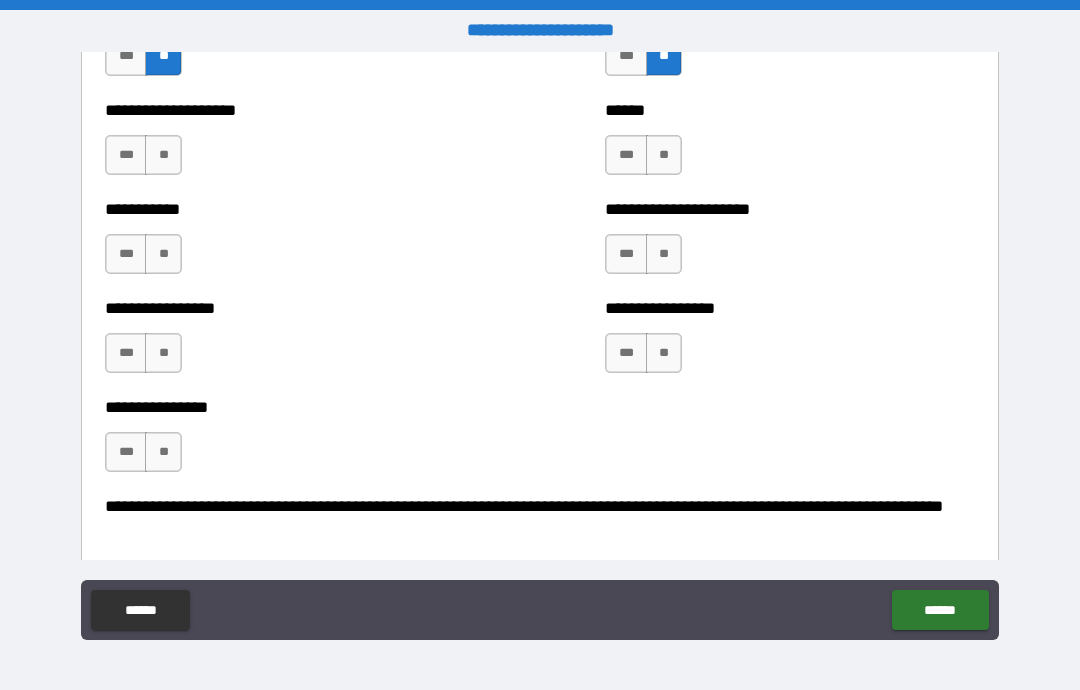 click on "**" at bounding box center [163, 155] 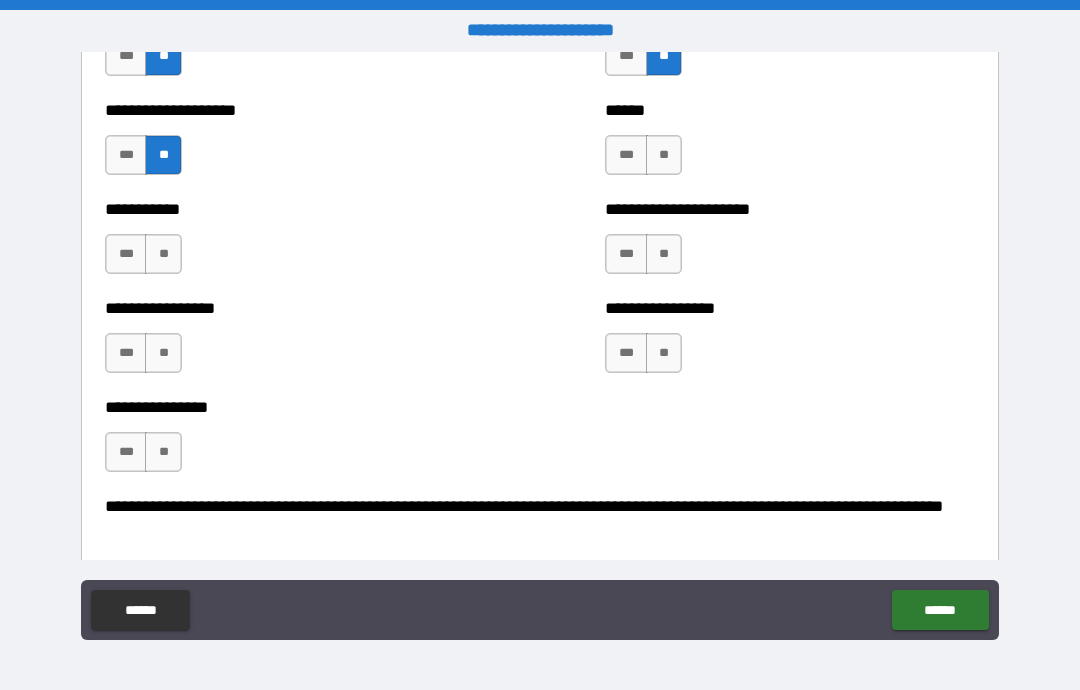 click on "**" at bounding box center [163, 254] 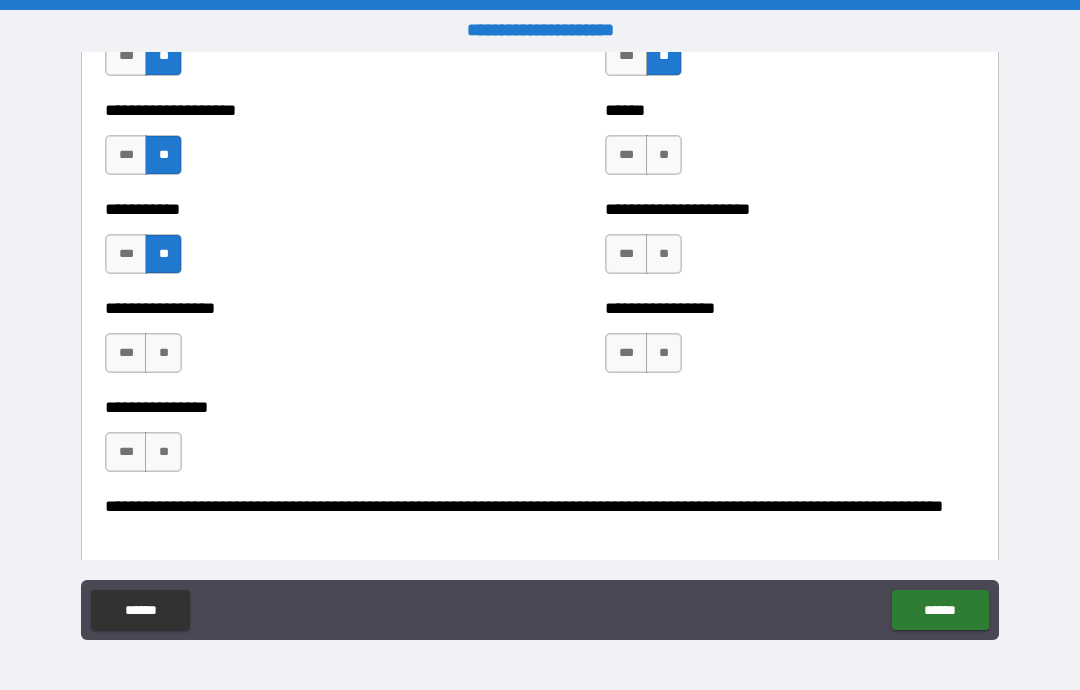click on "**" at bounding box center (163, 353) 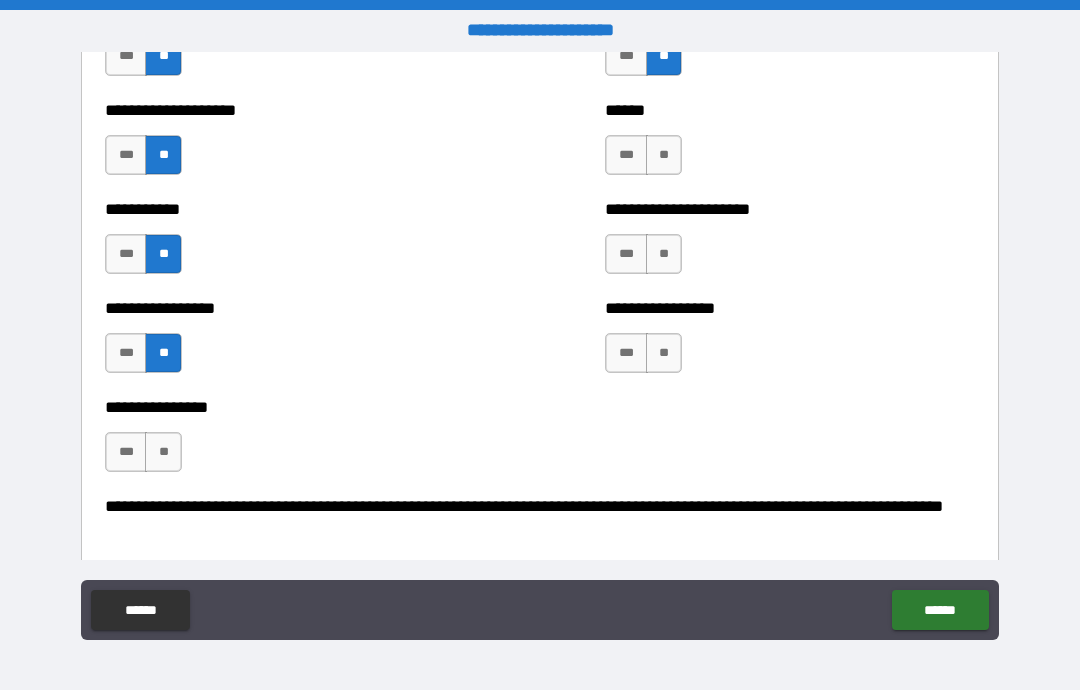click on "**" at bounding box center (163, 452) 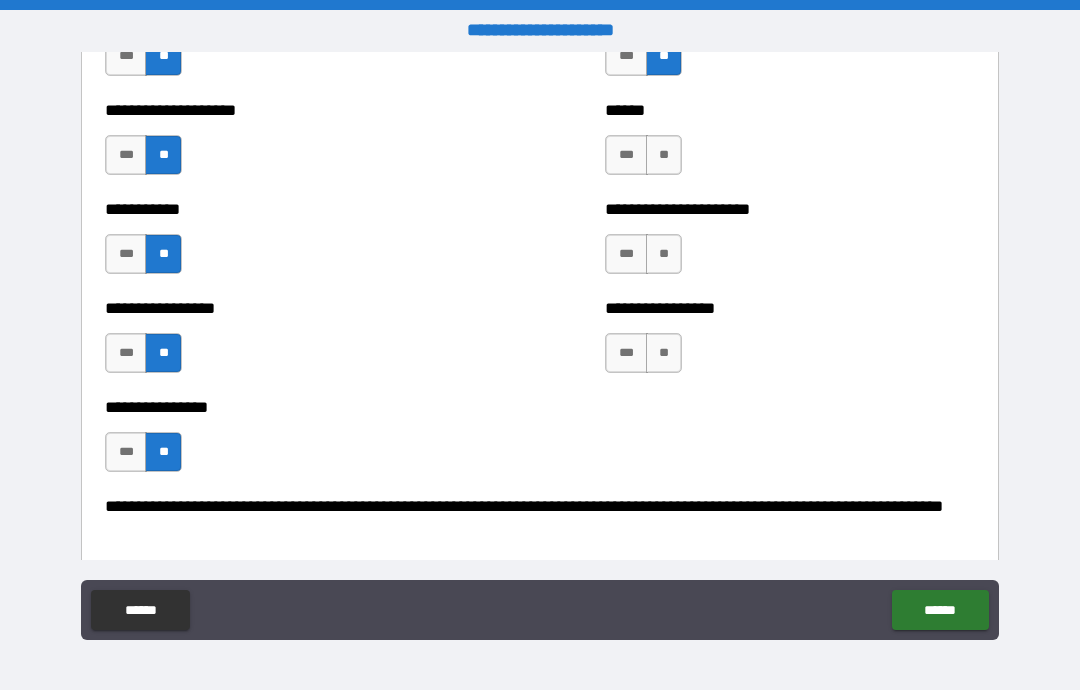 click on "**" at bounding box center [664, 155] 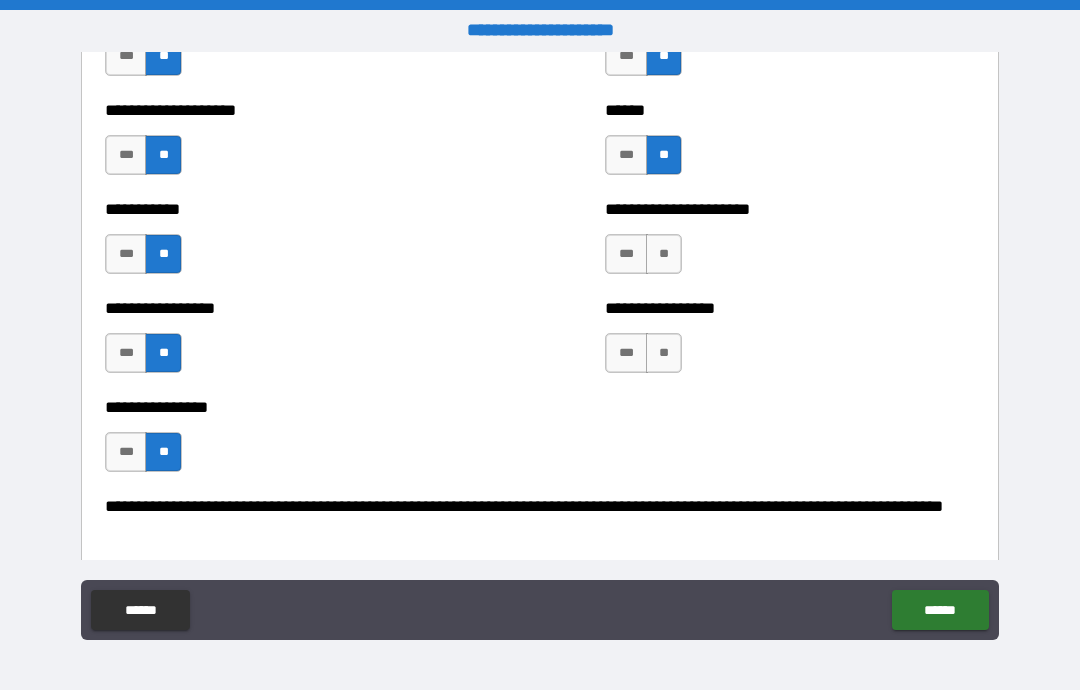 click on "**" at bounding box center (664, 254) 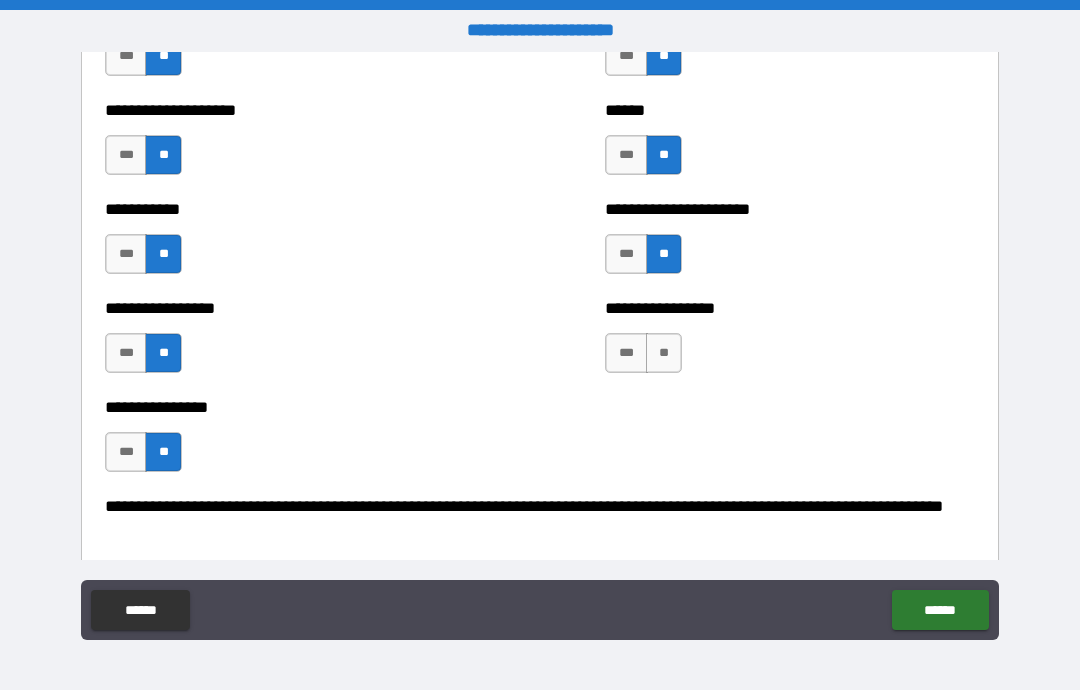click on "**" at bounding box center (664, 353) 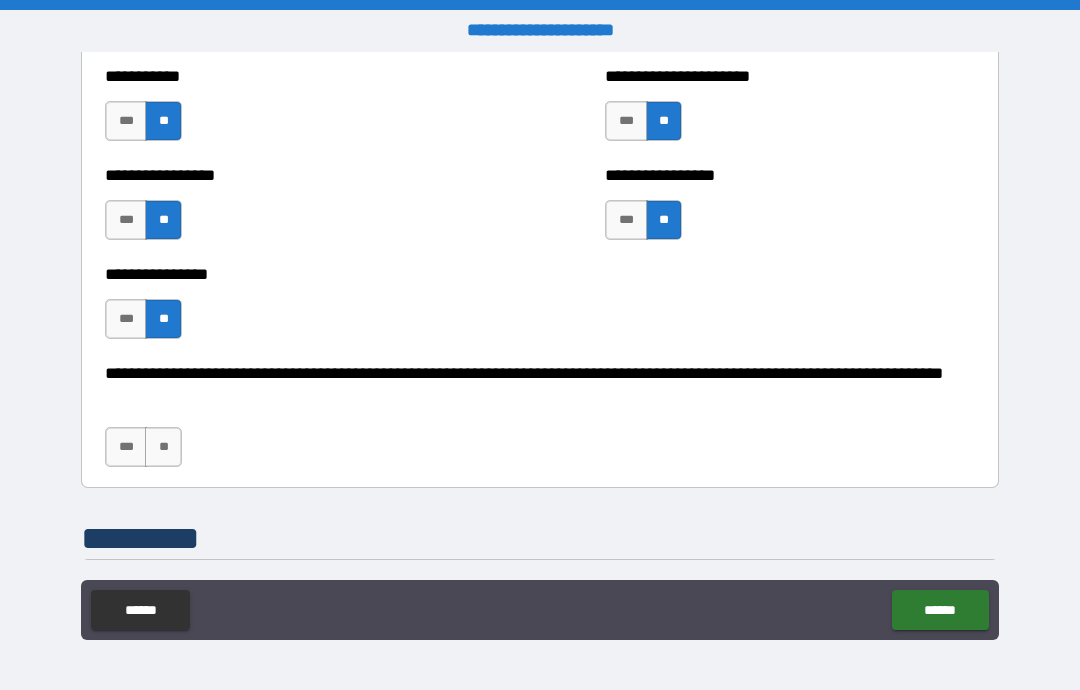 scroll, scrollTop: 6201, scrollLeft: 0, axis: vertical 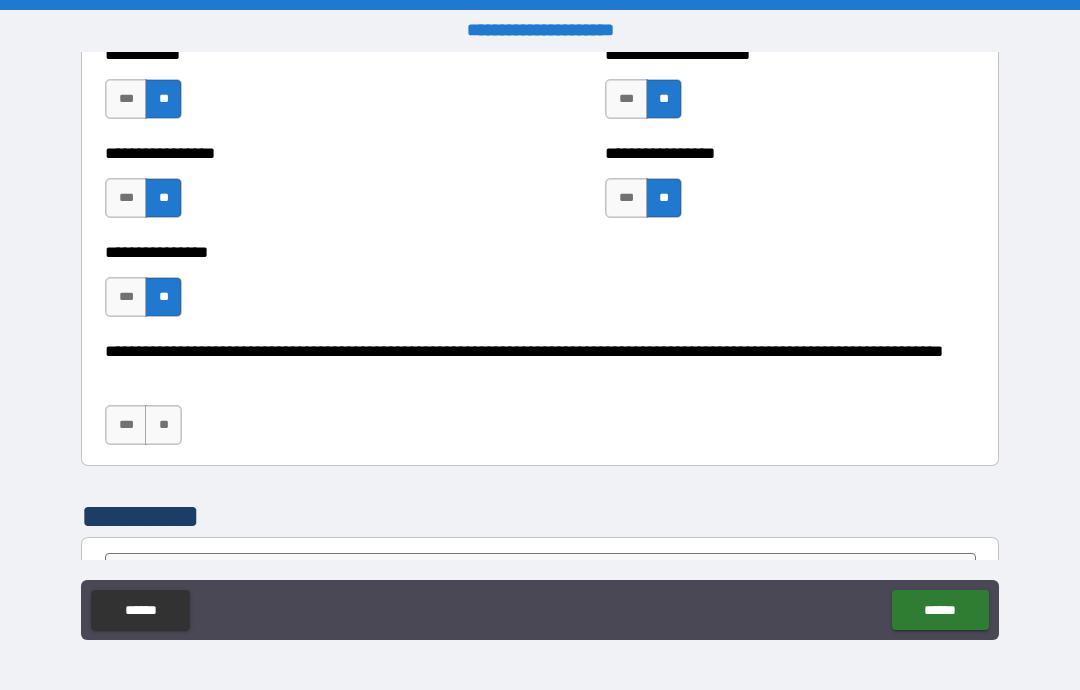 click on "**" at bounding box center (163, 425) 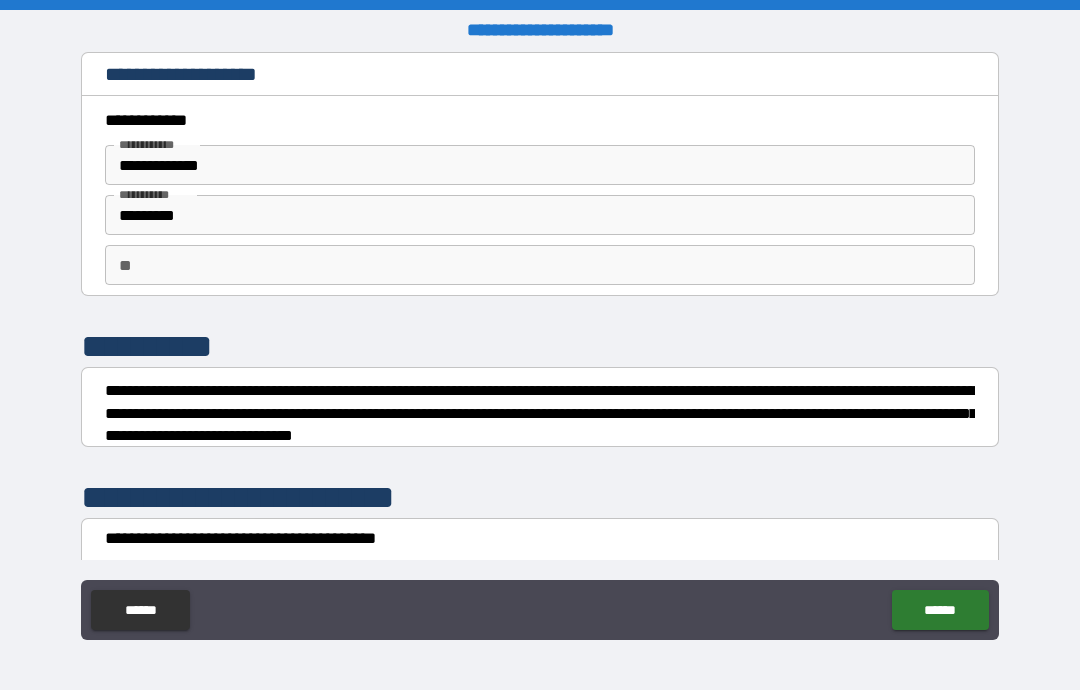 scroll, scrollTop: 0, scrollLeft: 0, axis: both 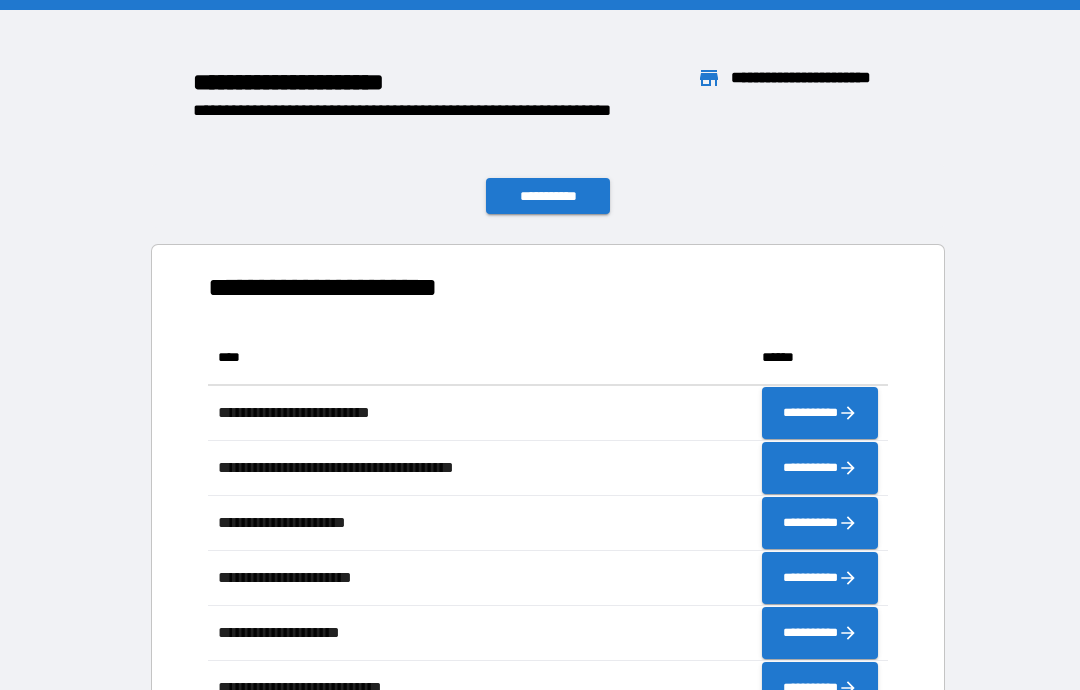 click on "**********" at bounding box center [540, 188] 